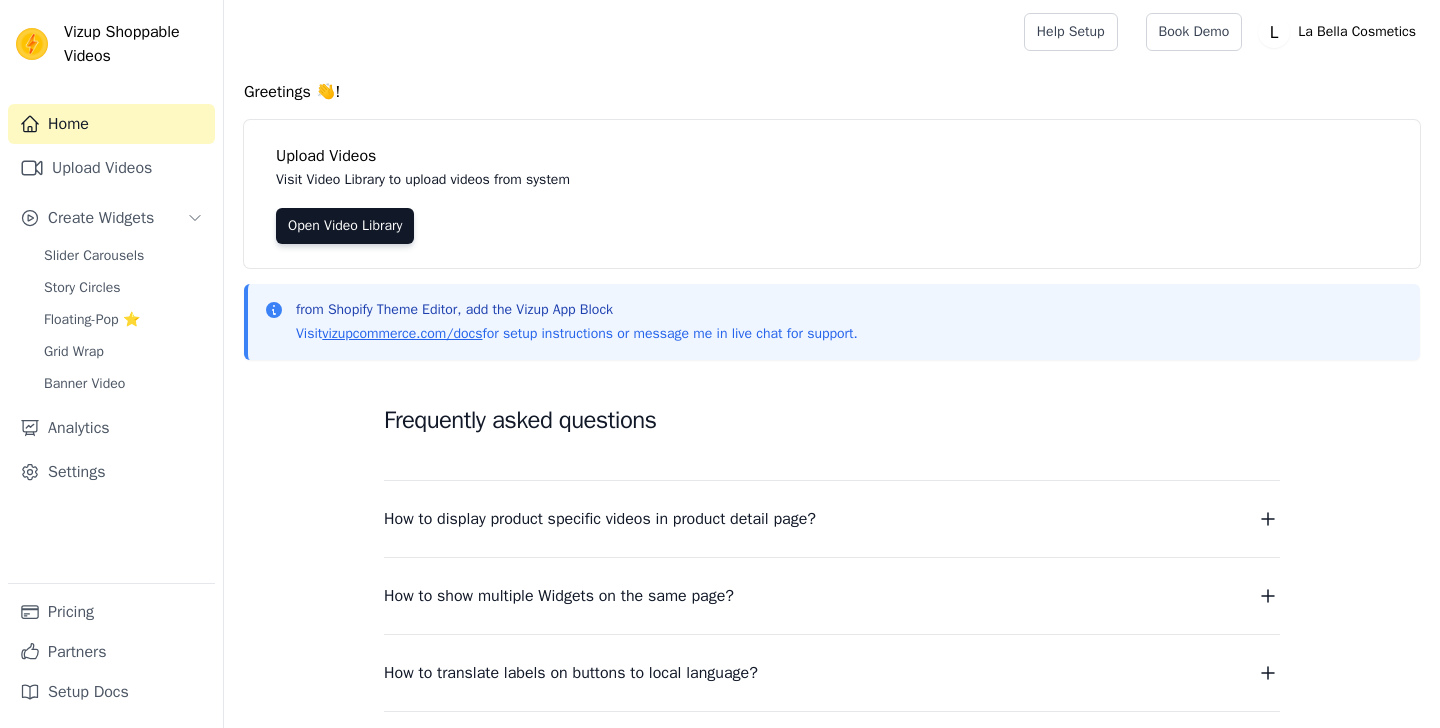 scroll, scrollTop: 0, scrollLeft: 0, axis: both 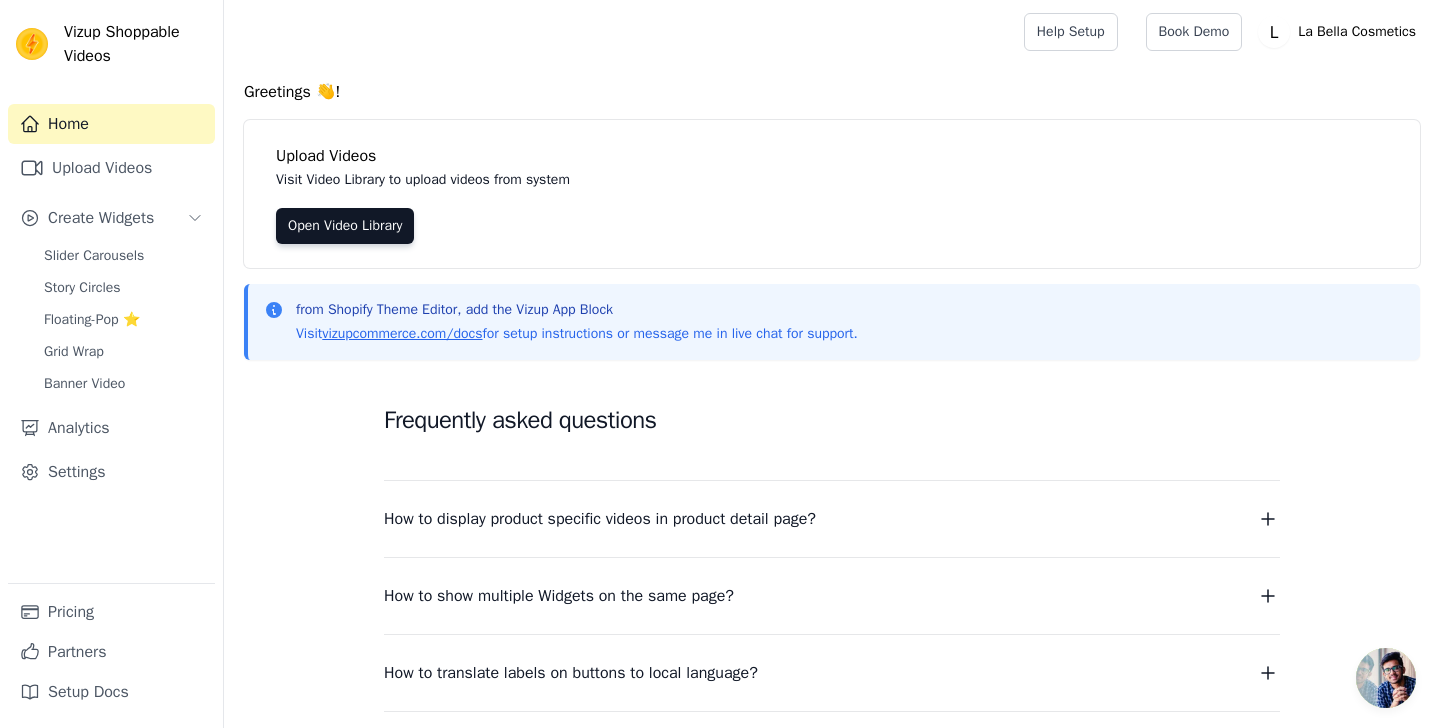 click on "Greetings 👋!   Upload Videos   Visit Video Library to upload videos from system   Open Video Library       from Shopify Theme Editor, add the Vizup App Block   Visit  [DOMAIN]  for setup instructions or message me in live chat for support.     Frequently asked questions   How to display product specific videos in product detail page?       Create one widget per product. Each widget to contain videos related to one product. From widget detail page, select which product pages should the widget be displayed.
Read More   How to show multiple Widgets on the same page?       In the input text box,  Widget Name (optional)  enter the name of the widget you want to show.   Read More   How to translate labels on buttons to local language?       To translate labels on button, visit Settings page   Read More   How to show Title text below video cards?       To tag your videos with a title and caption, Click on the link provided below.
Read More                 →" at bounding box center (832, 516) 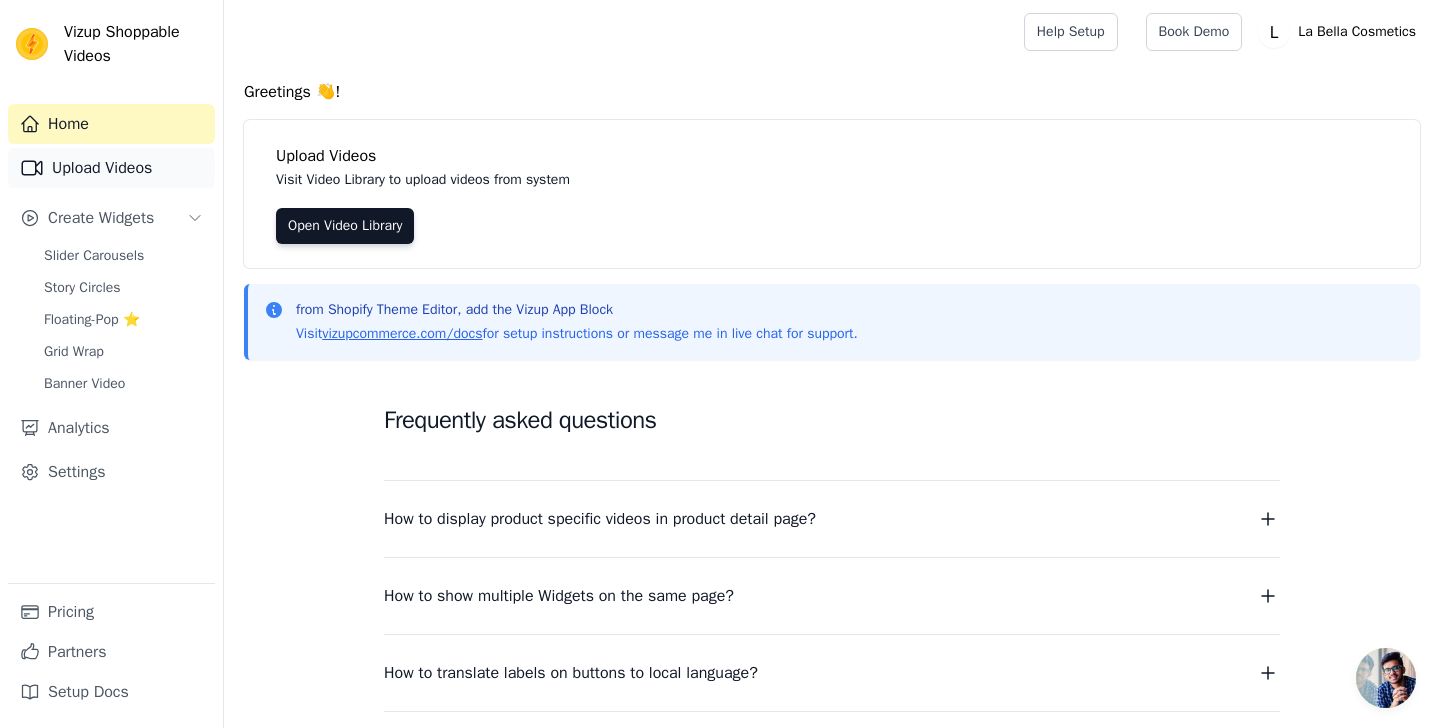 click on "Upload Videos" at bounding box center [111, 168] 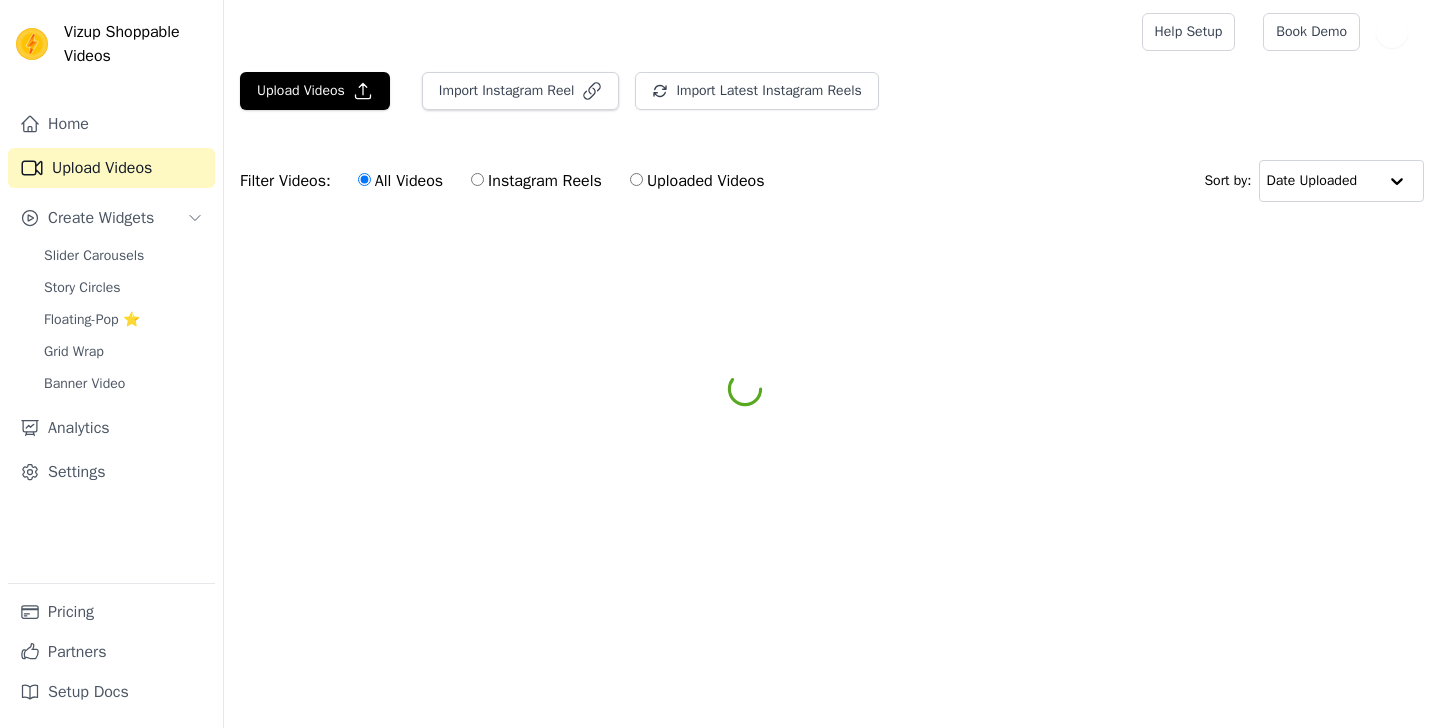 scroll, scrollTop: 0, scrollLeft: 0, axis: both 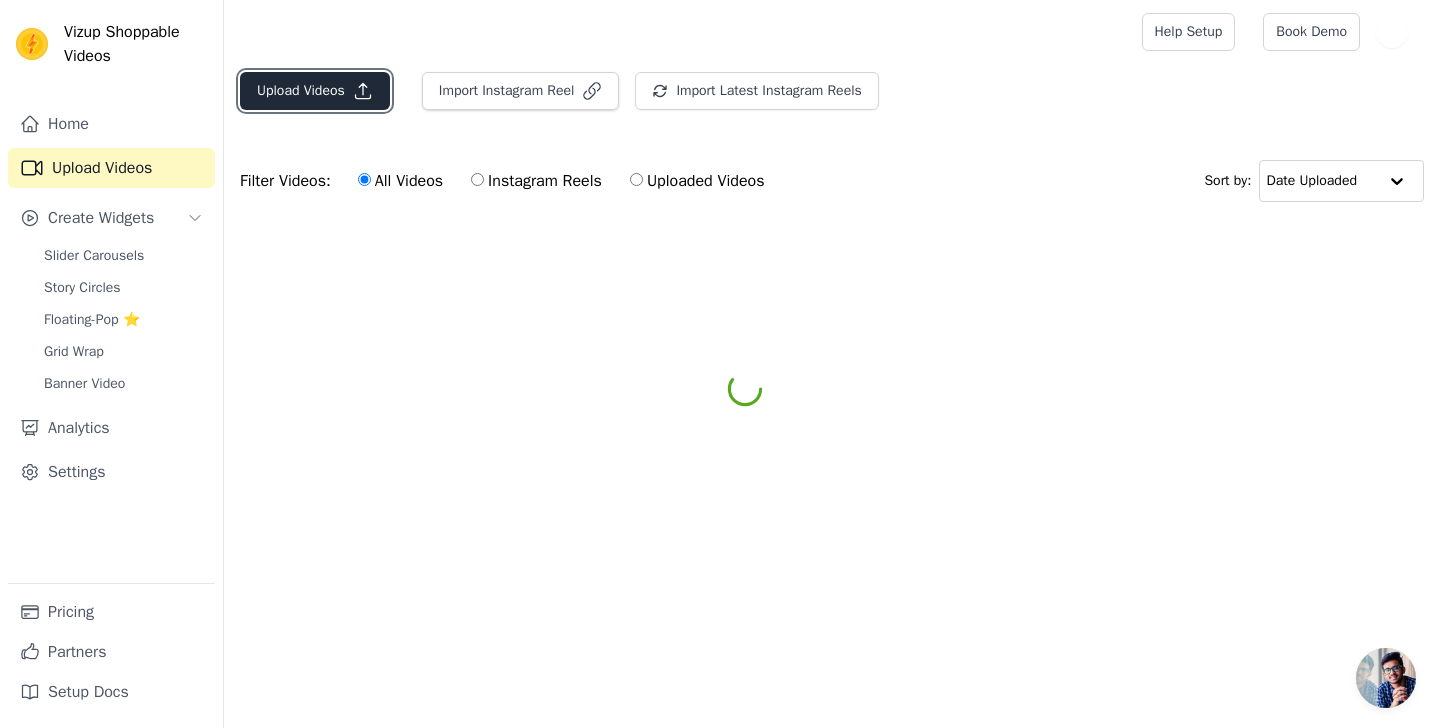 click on "Upload Videos" at bounding box center (315, 91) 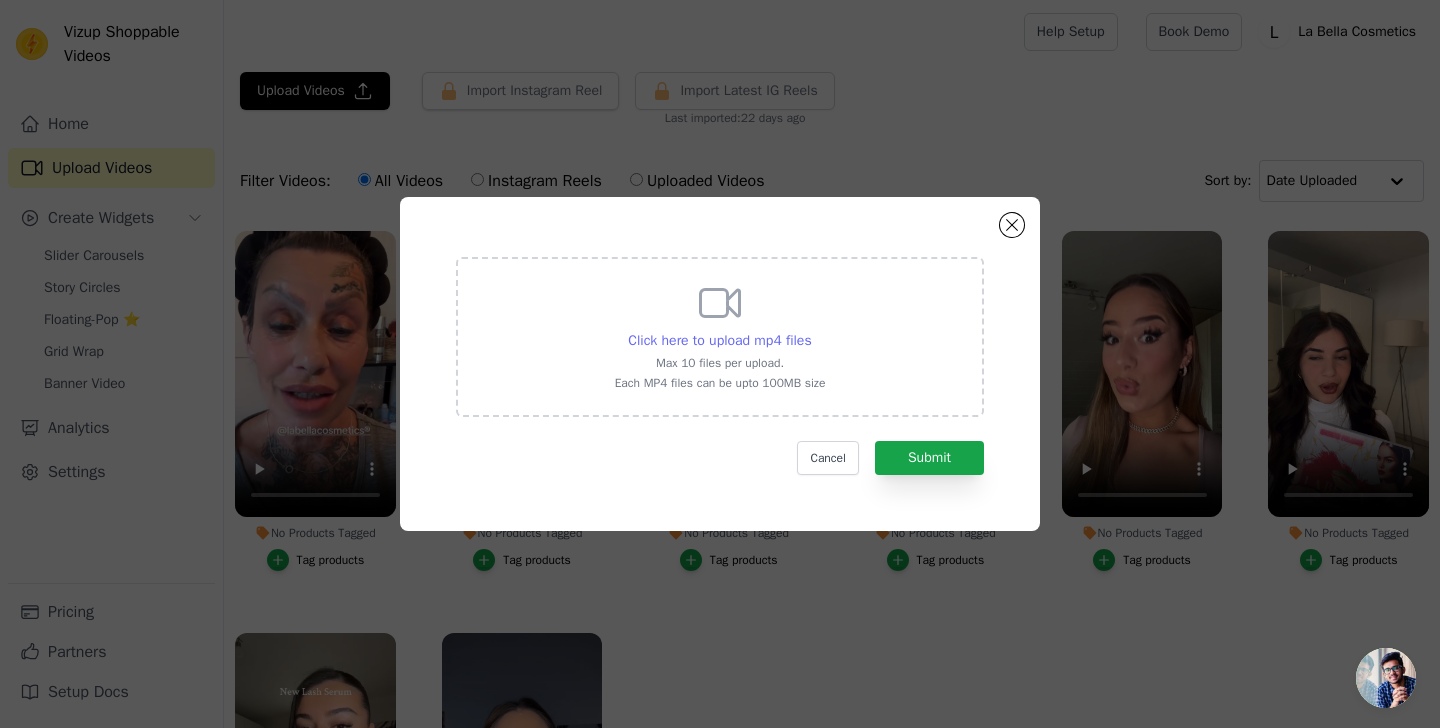 click on "Click here to upload mp4 files" at bounding box center [719, 340] 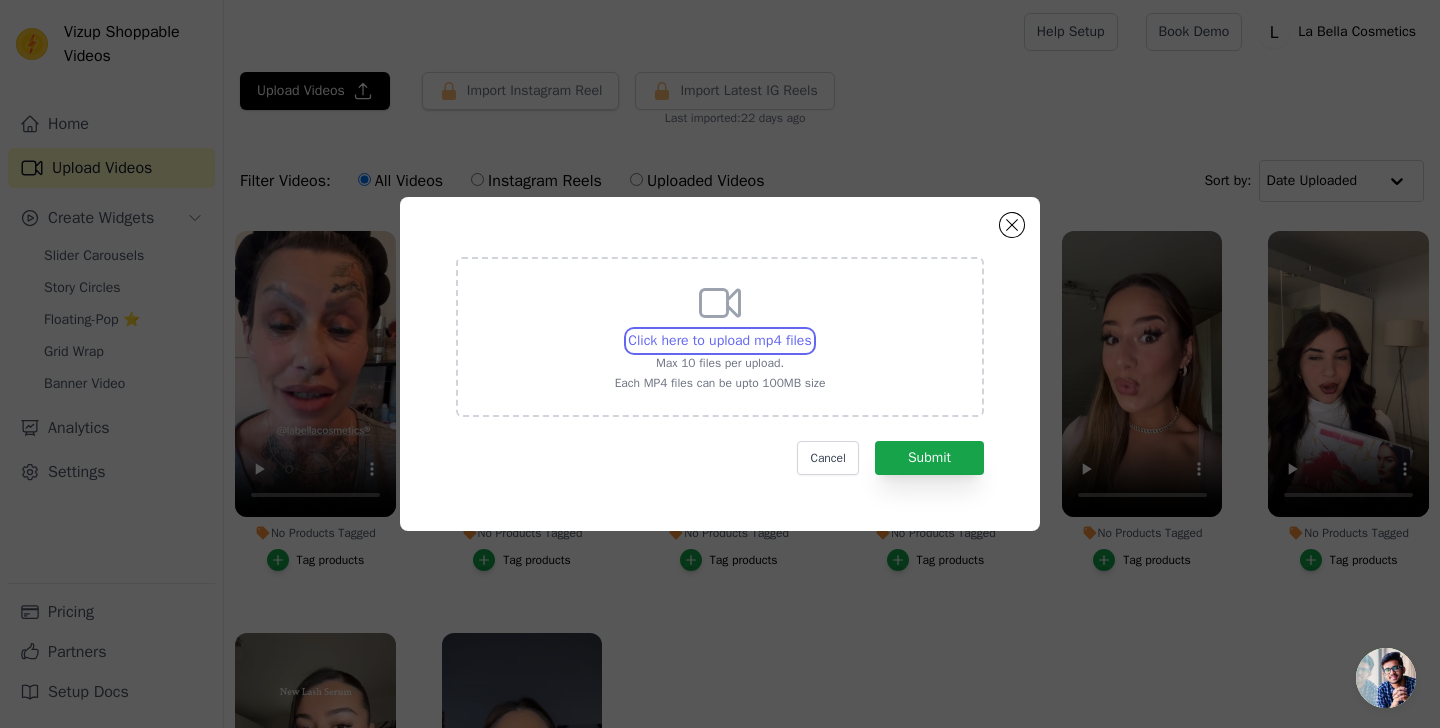 click on "Click here to upload mp4 files     Max 10 files per upload.   Each MP4 files can be upto 100MB size" at bounding box center (811, 330) 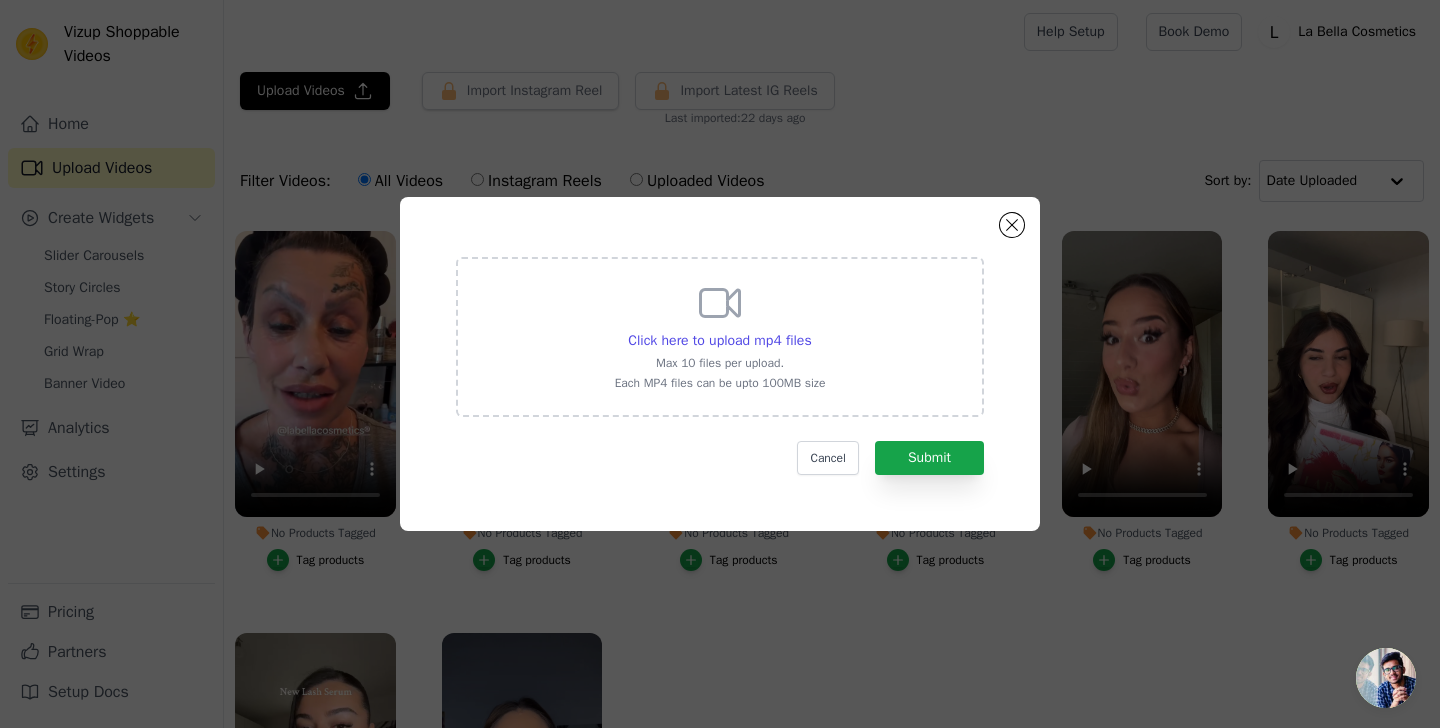 click on "Click here to upload mp4 files     Max 10 files per upload.   Each MP4 files can be upto 100MB size" at bounding box center [720, 335] 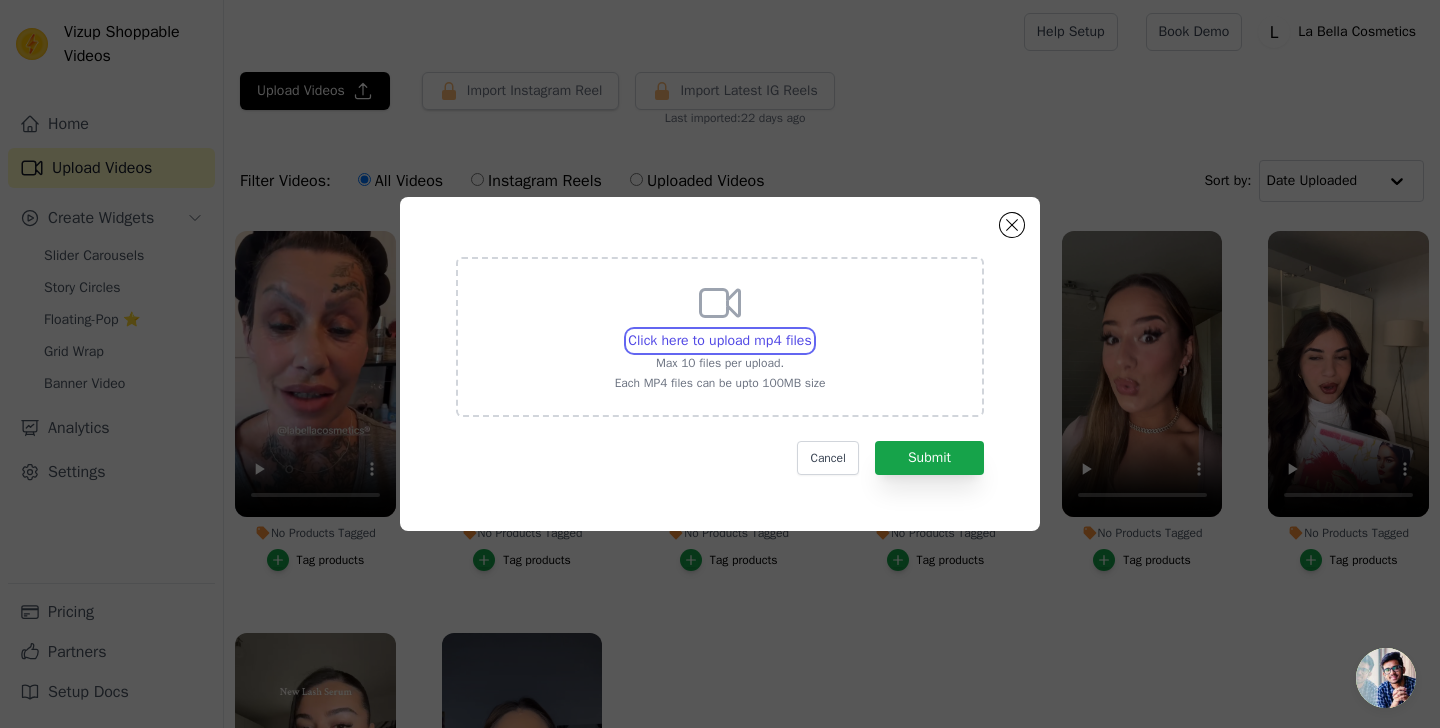 click on "Click here to upload mp4 files     Max 10 files per upload.   Each MP4 files can be upto 100MB size" at bounding box center [811, 330] 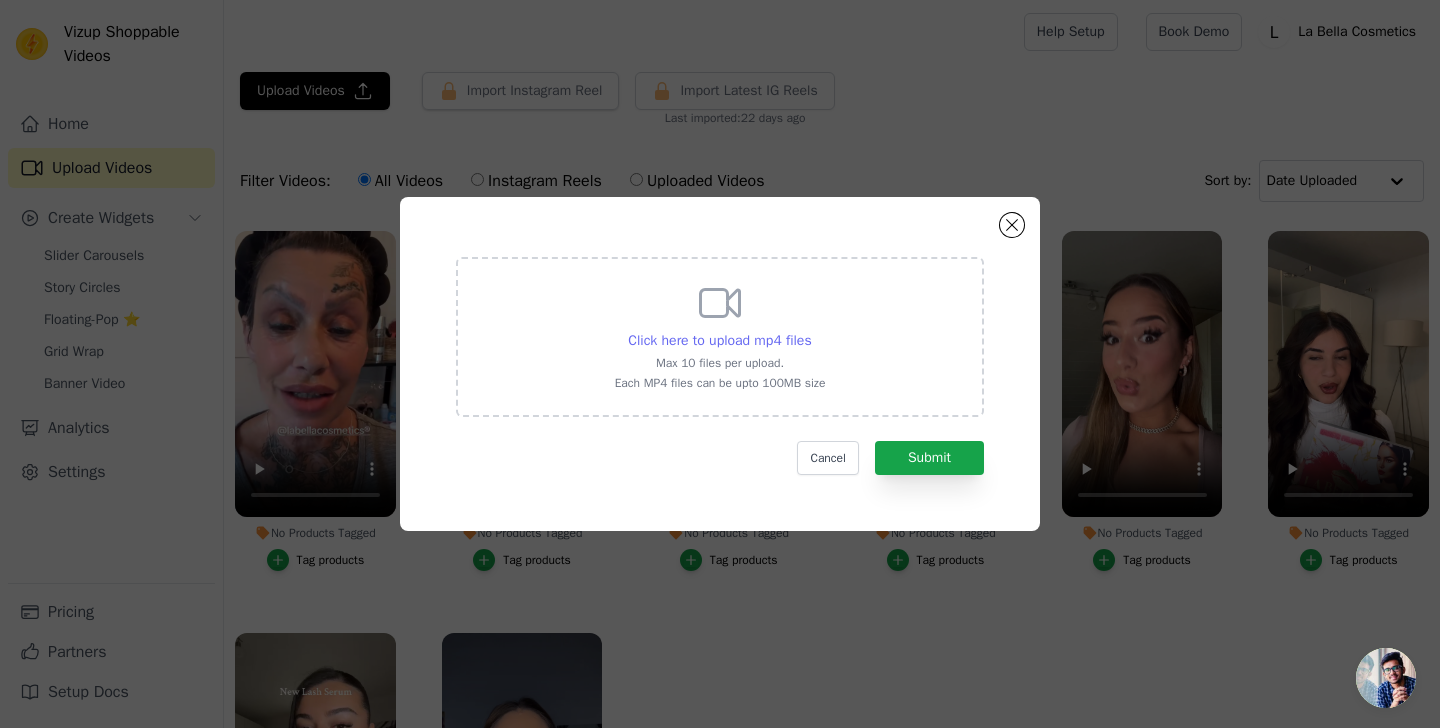 click on "Click here to upload mp4 files" at bounding box center [719, 340] 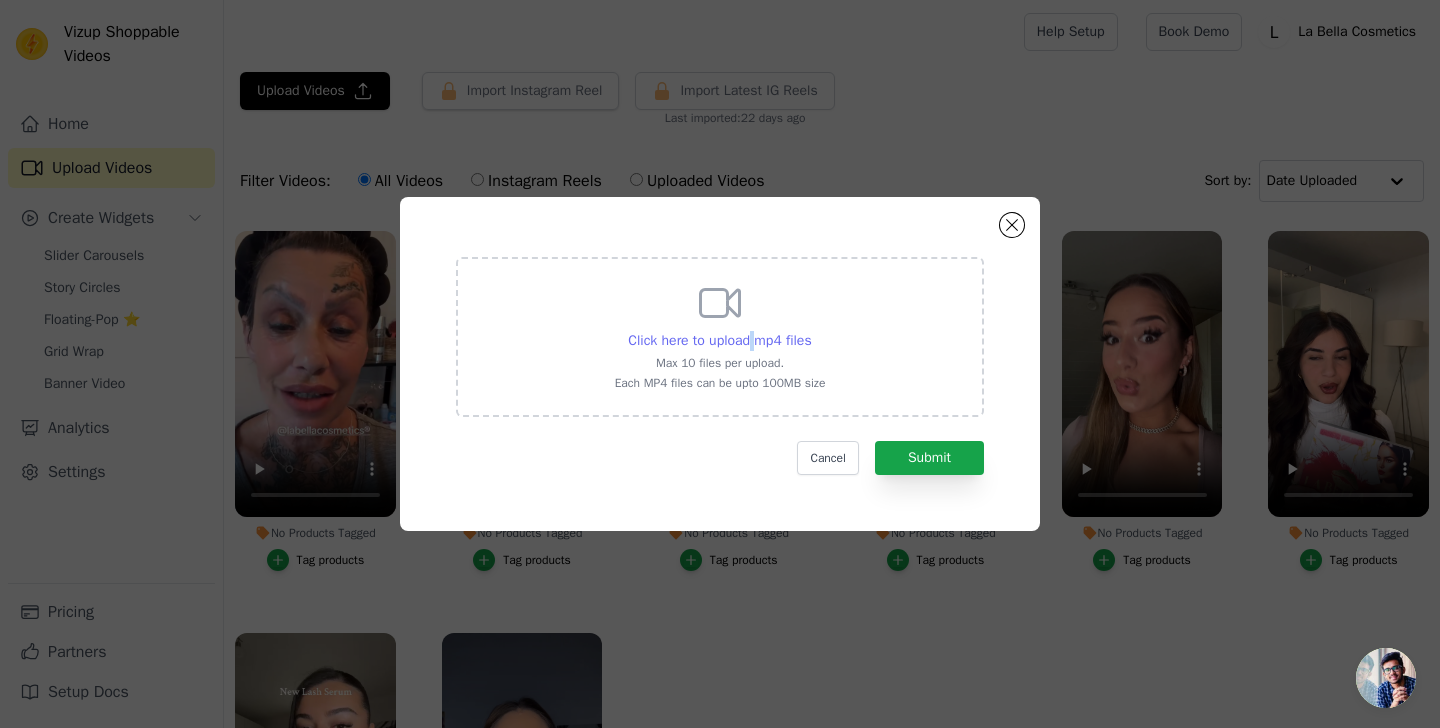 click on "Click here to upload mp4 files" at bounding box center [719, 340] 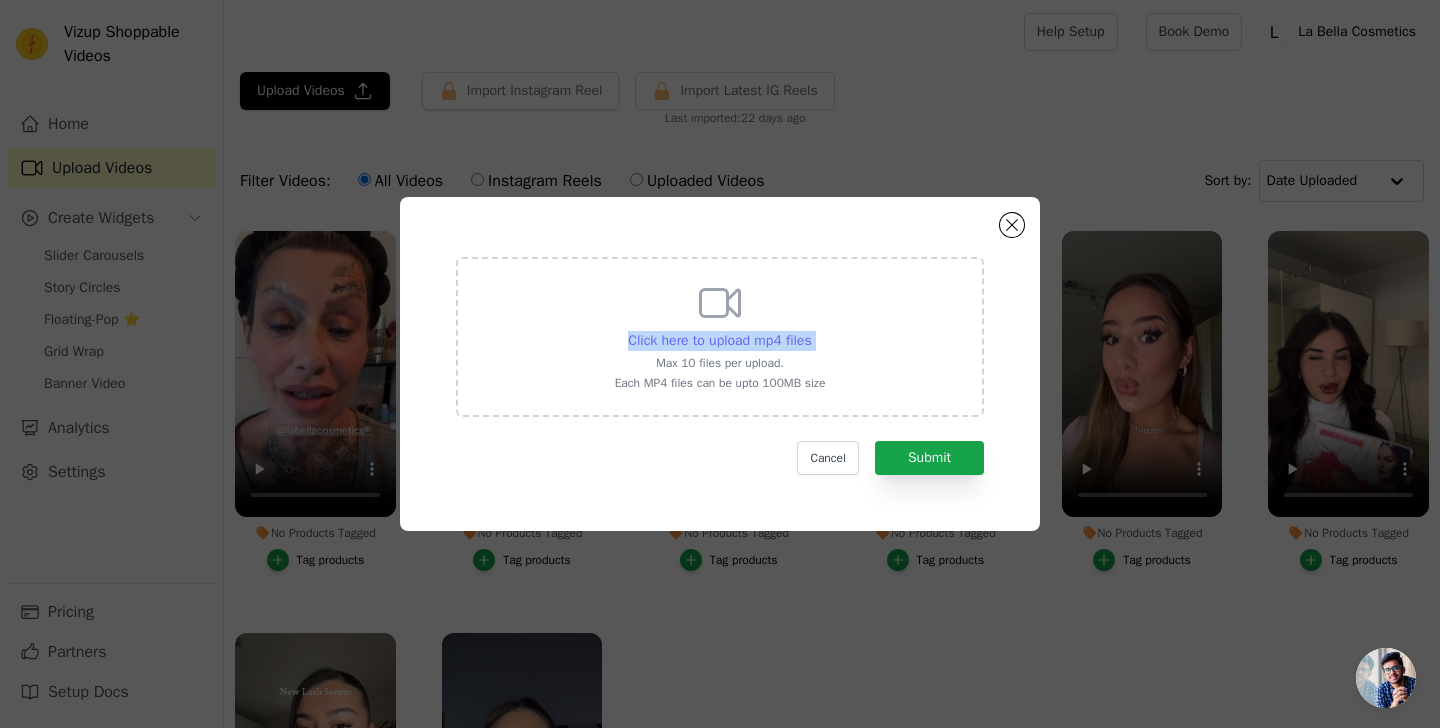click on "Click here to upload mp4 files" at bounding box center (719, 340) 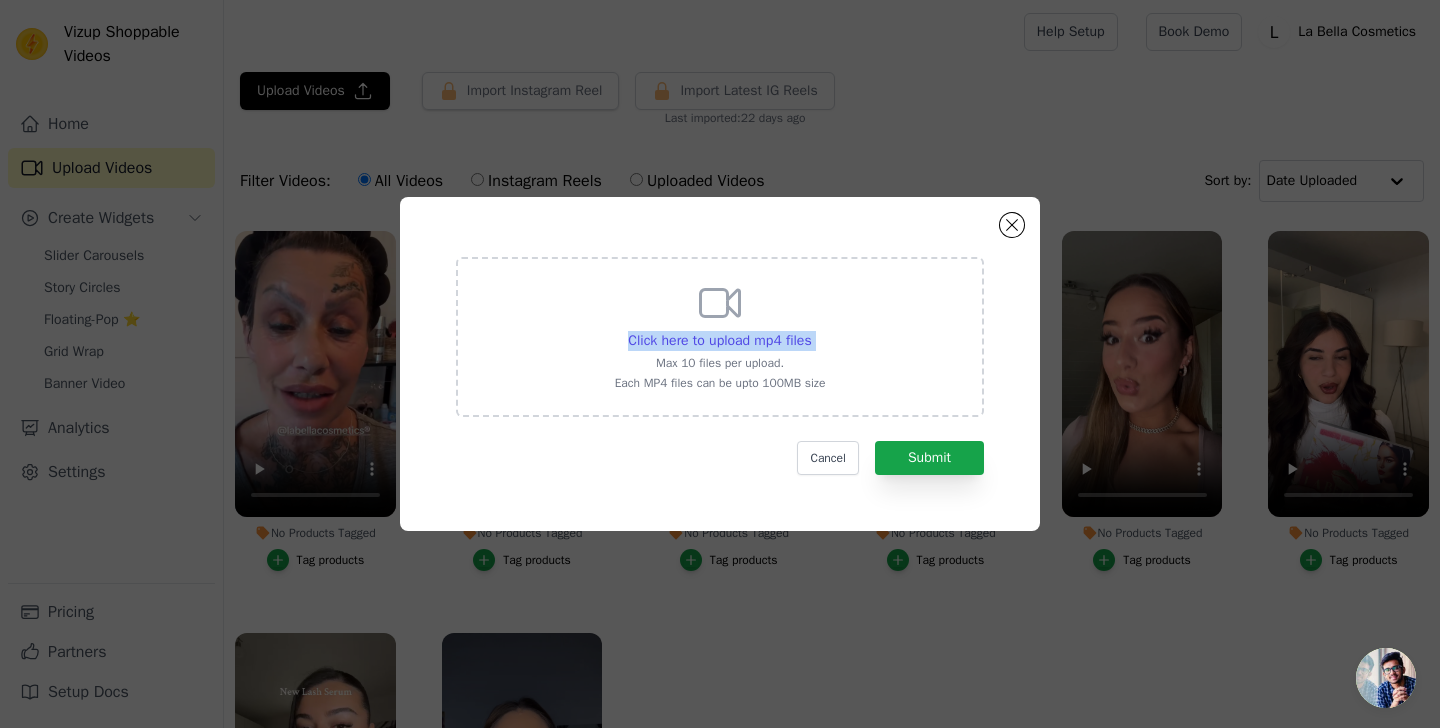 click on "Click here to upload mp4 files     Max 10 files per upload.   Each MP4 files can be upto 100MB size" at bounding box center [720, 337] 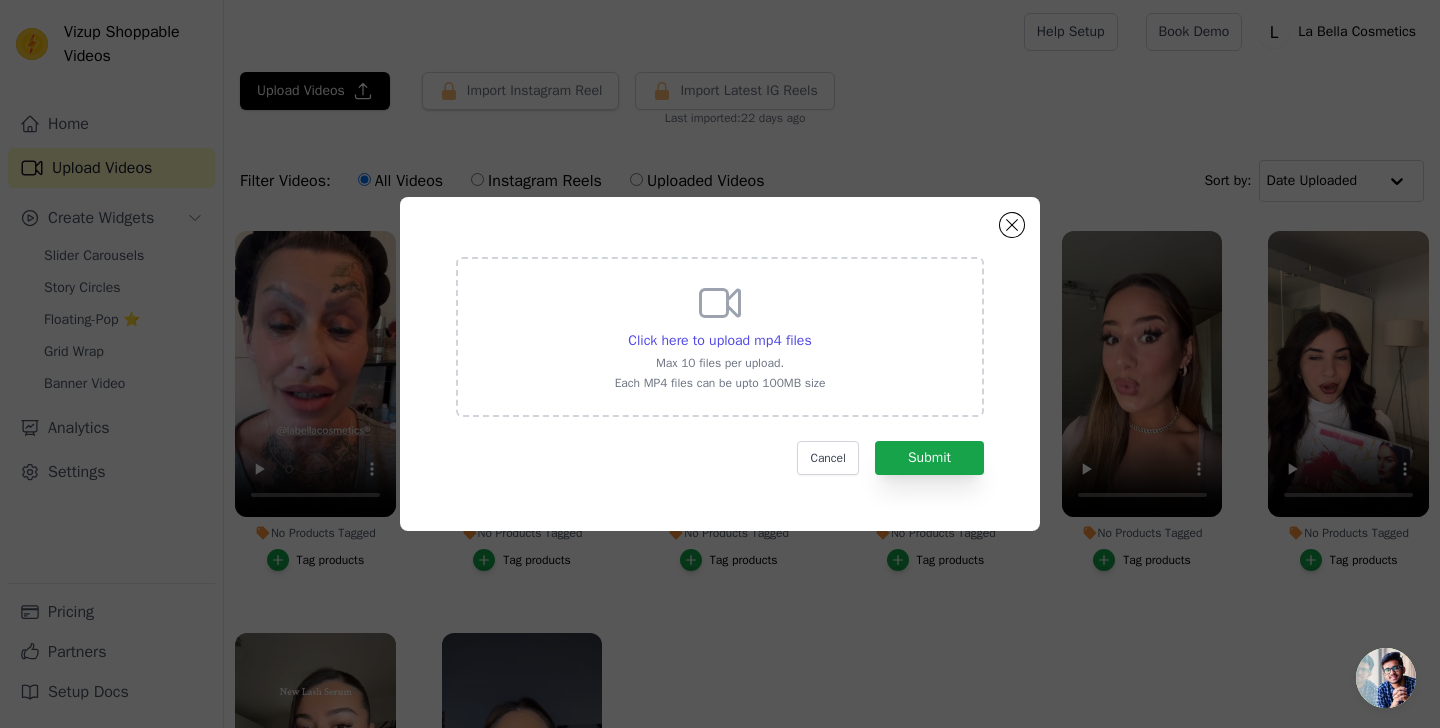 click on "Click here to upload mp4 files     Max 10 files per upload.   Each MP4 files can be upto 100MB size     Cancel   Submit" 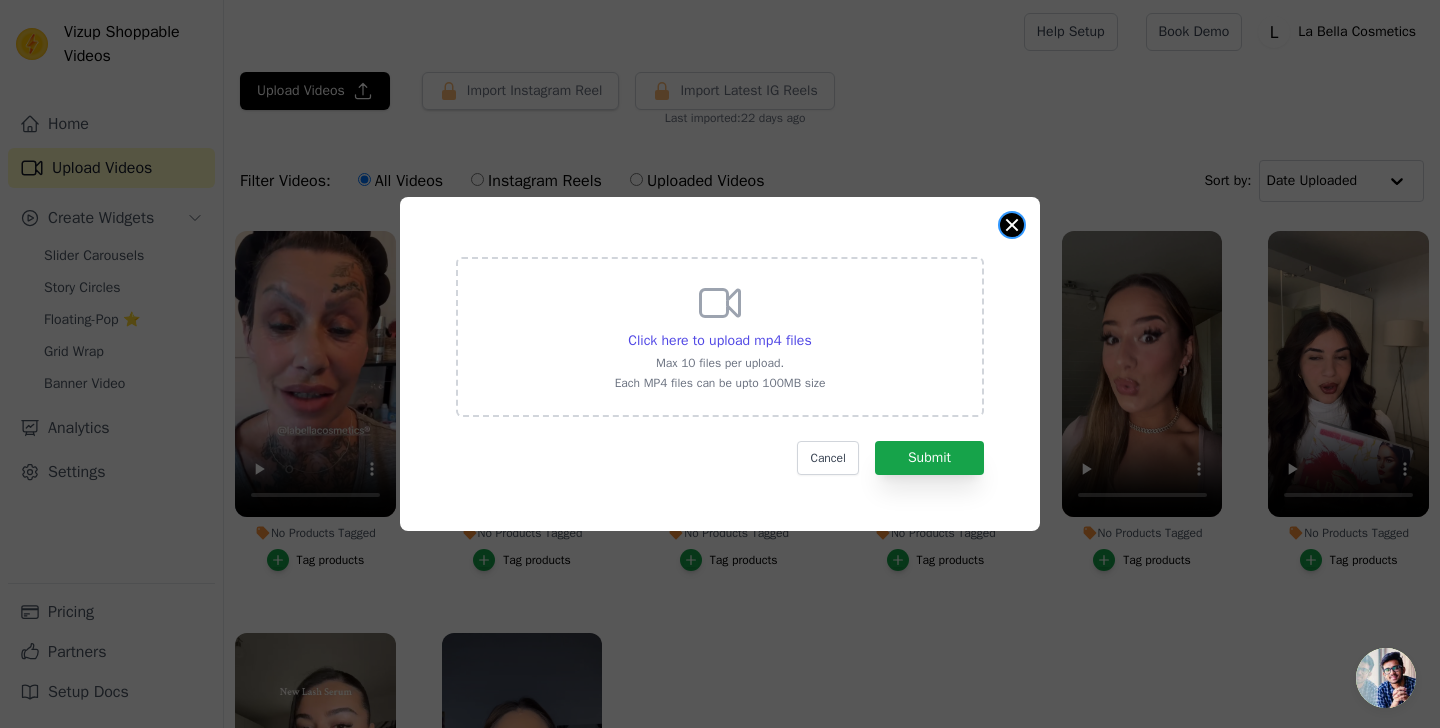 click at bounding box center (1012, 225) 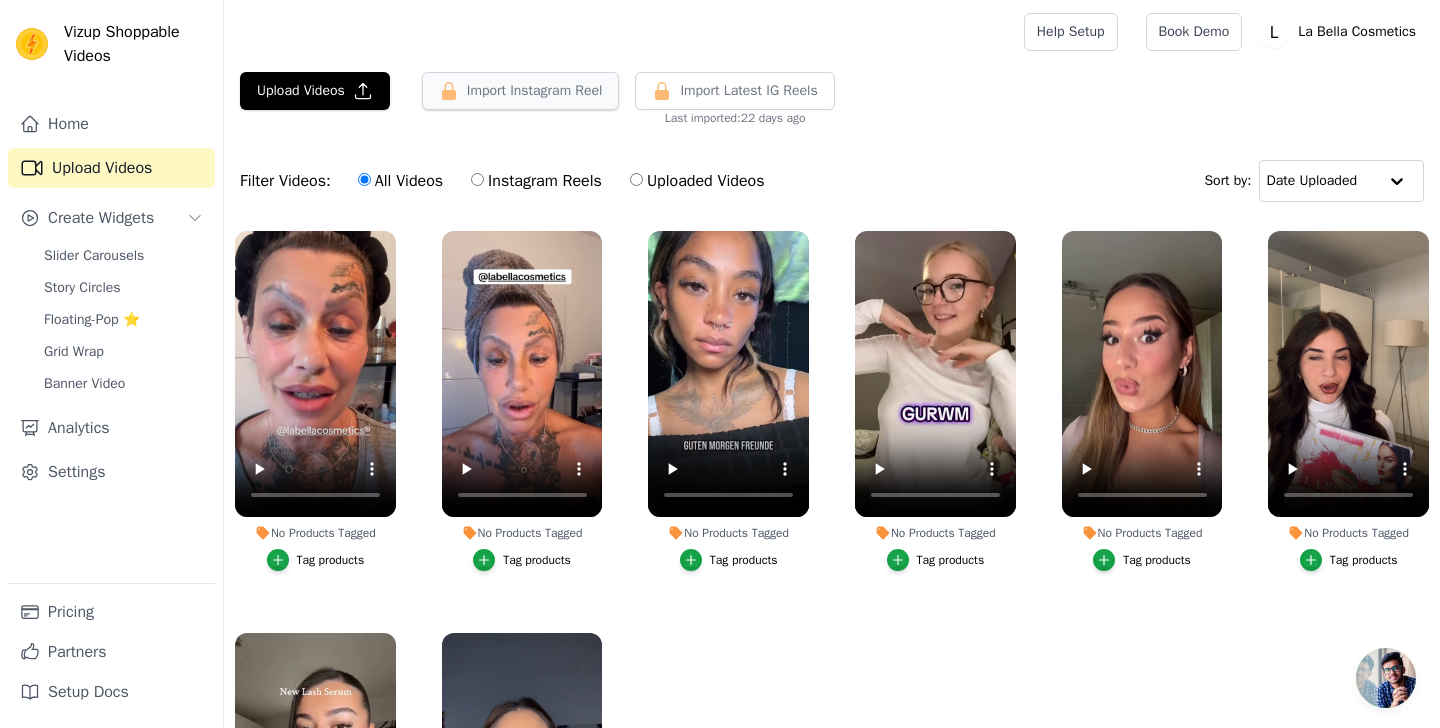 click on "Import Instagram Reel" at bounding box center [521, 91] 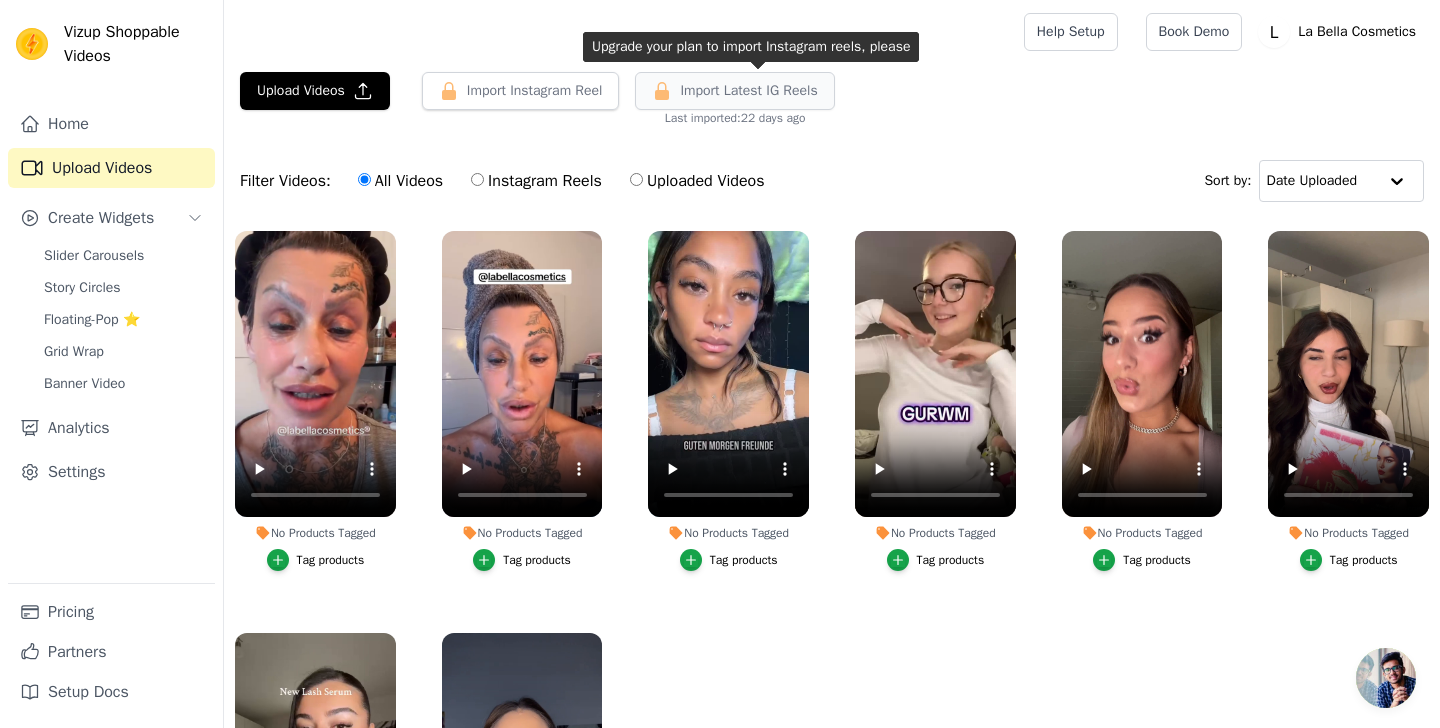 click on "Import Latest IG Reels" at bounding box center [748, 91] 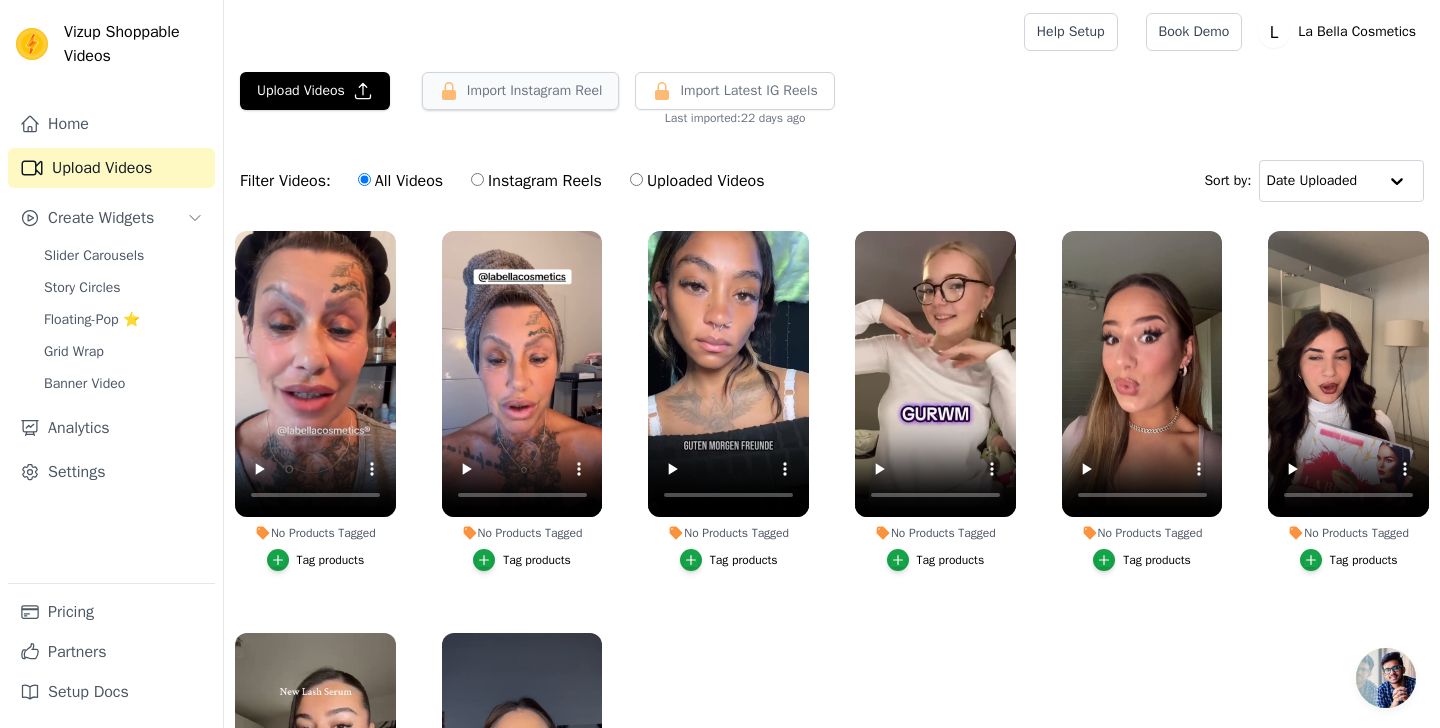 click on "Import Instagram Reel" at bounding box center (521, 91) 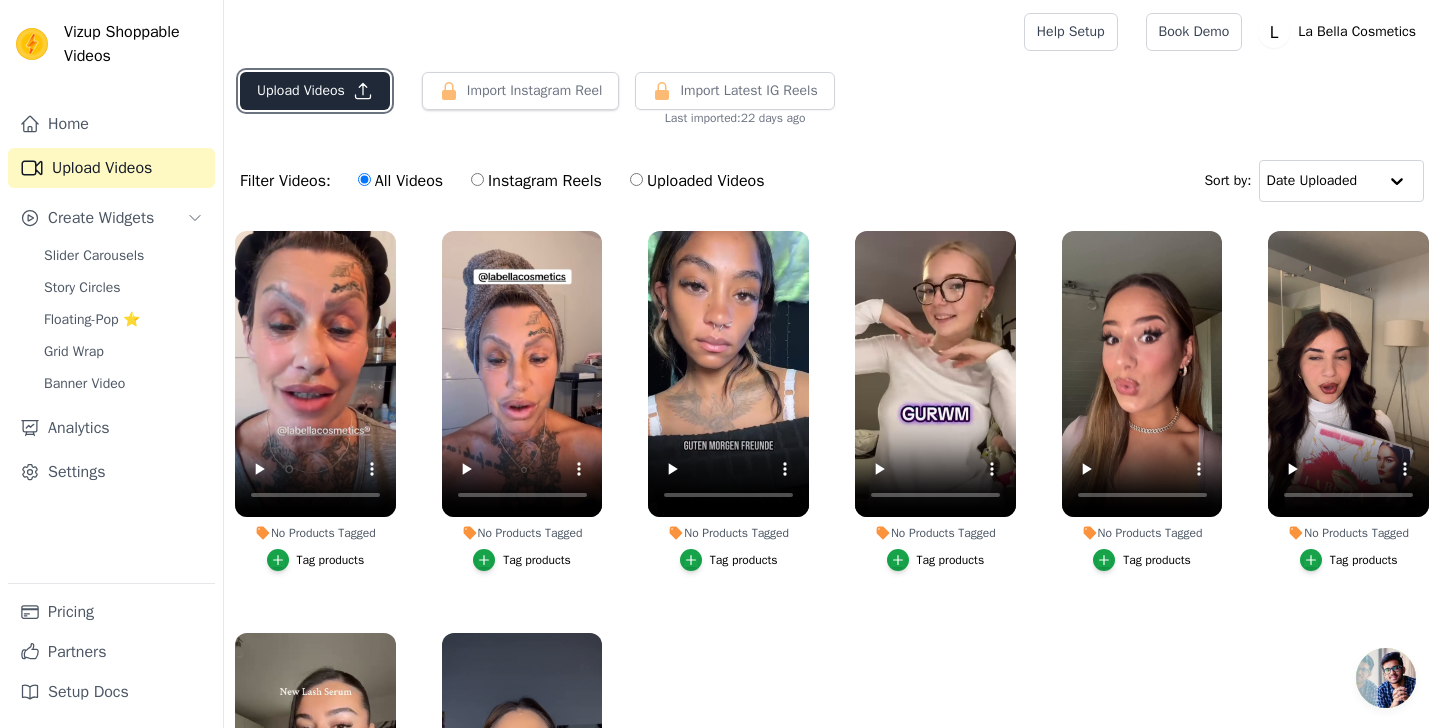 click on "Upload Videos" at bounding box center (315, 91) 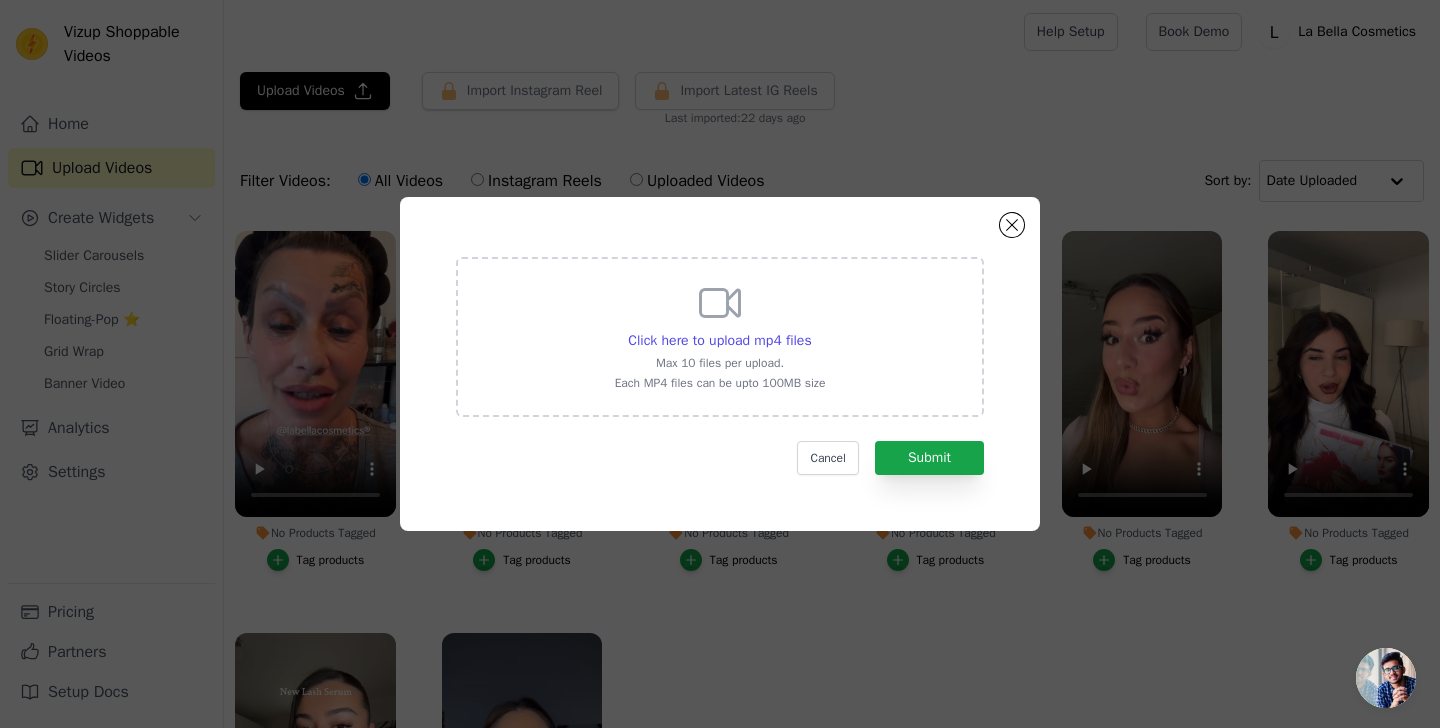 click on "Each MP4 files can be upto 100MB size" at bounding box center (720, 383) 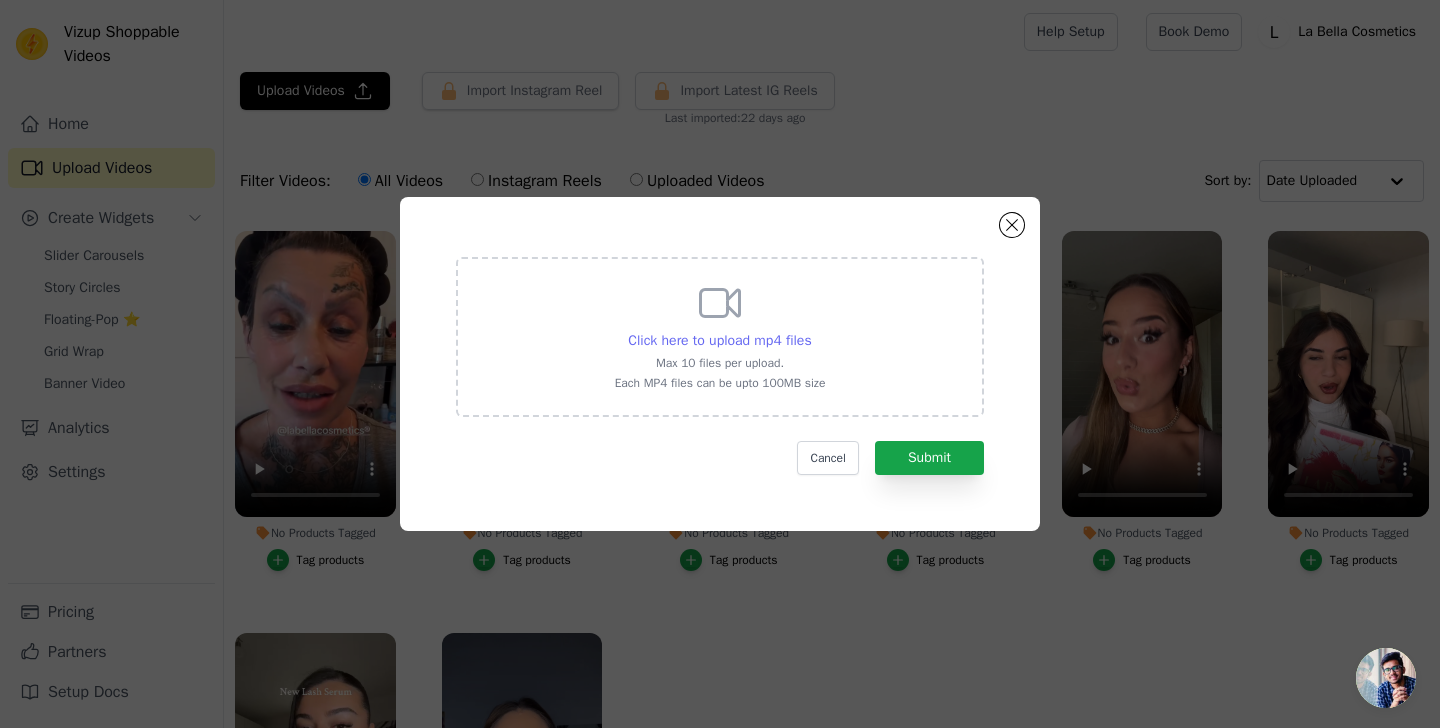click on "Click here to upload mp4 files" at bounding box center (719, 340) 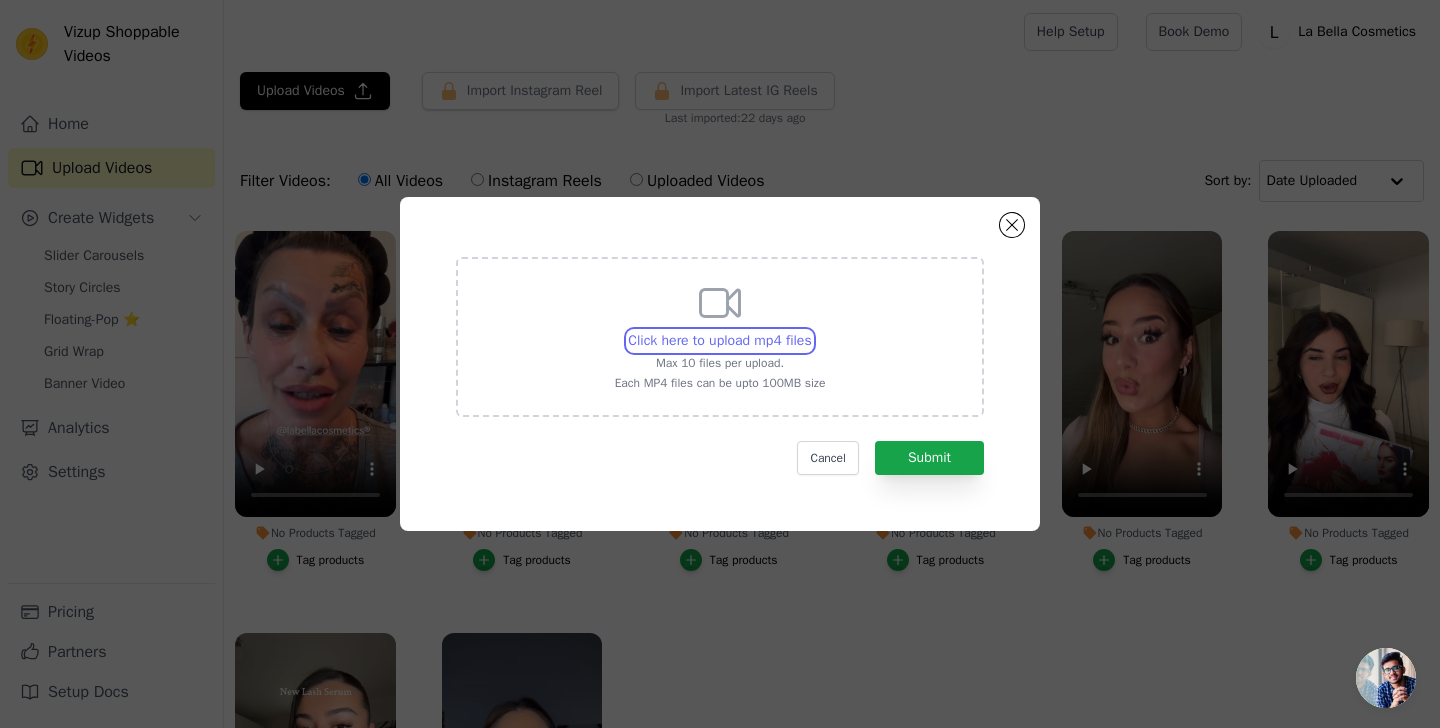 click on "Click here to upload mp4 files     Max 10 files per upload.   Each MP4 files can be upto 100MB size" at bounding box center (811, 330) 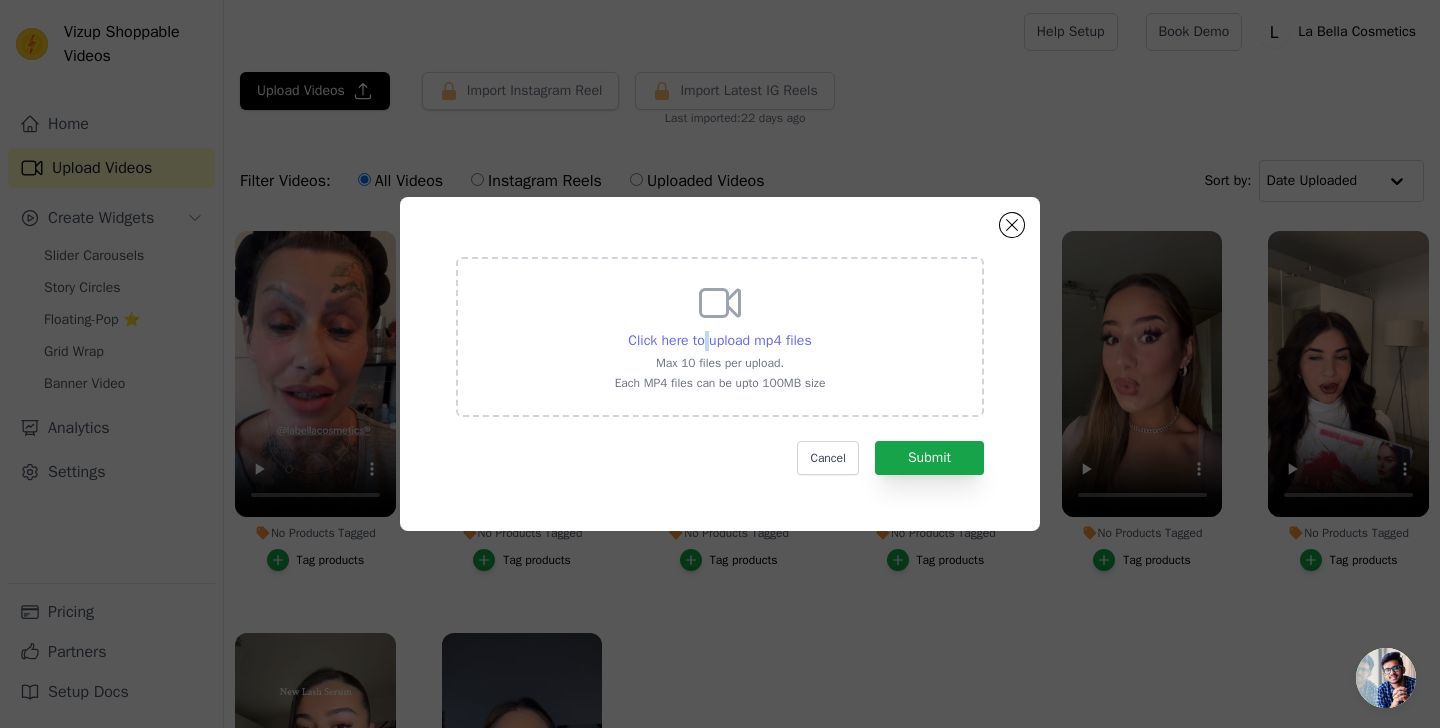 click on "Click here to upload mp4 files" at bounding box center (719, 340) 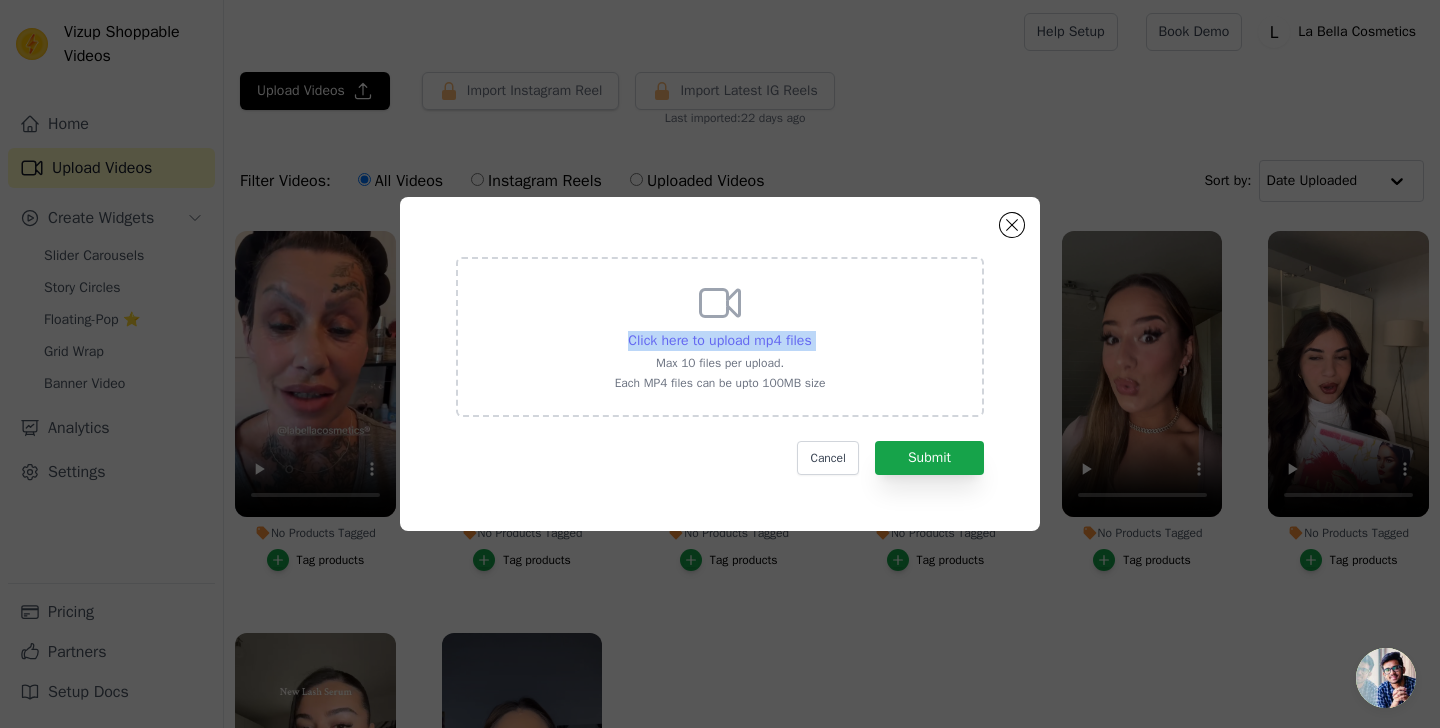 click on "Click here to upload mp4 files" at bounding box center (719, 340) 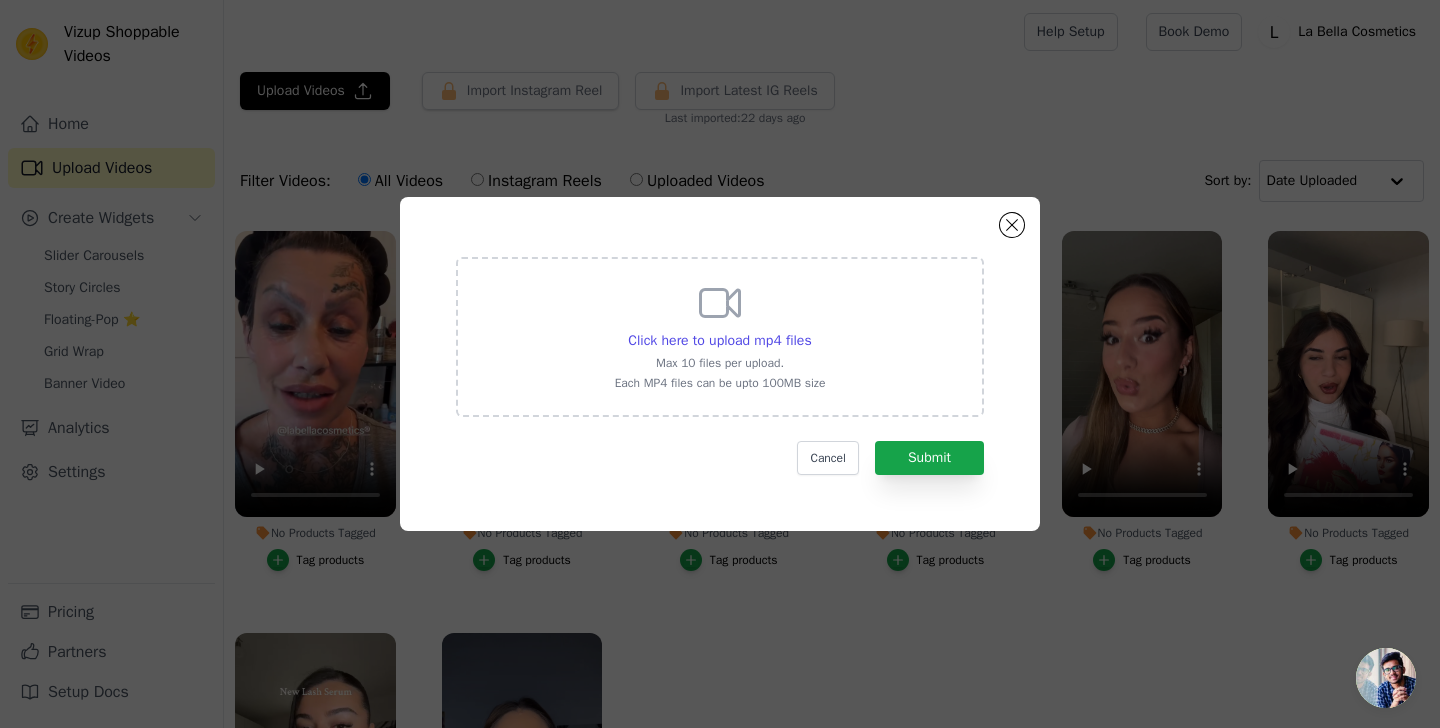 click on "Click here to upload mp4 files     Max 10 files per upload.   Each MP4 files can be upto 100MB size     Cancel   Submit" 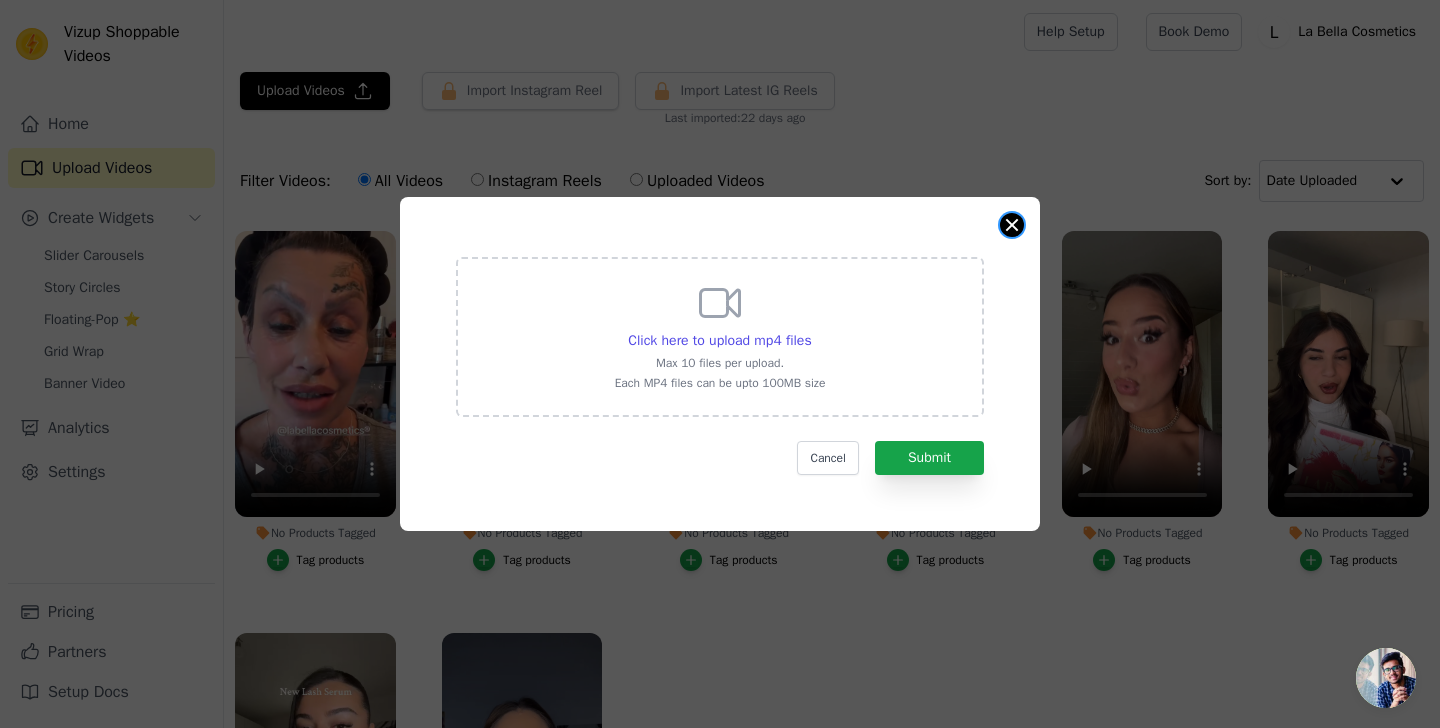 click at bounding box center (1012, 225) 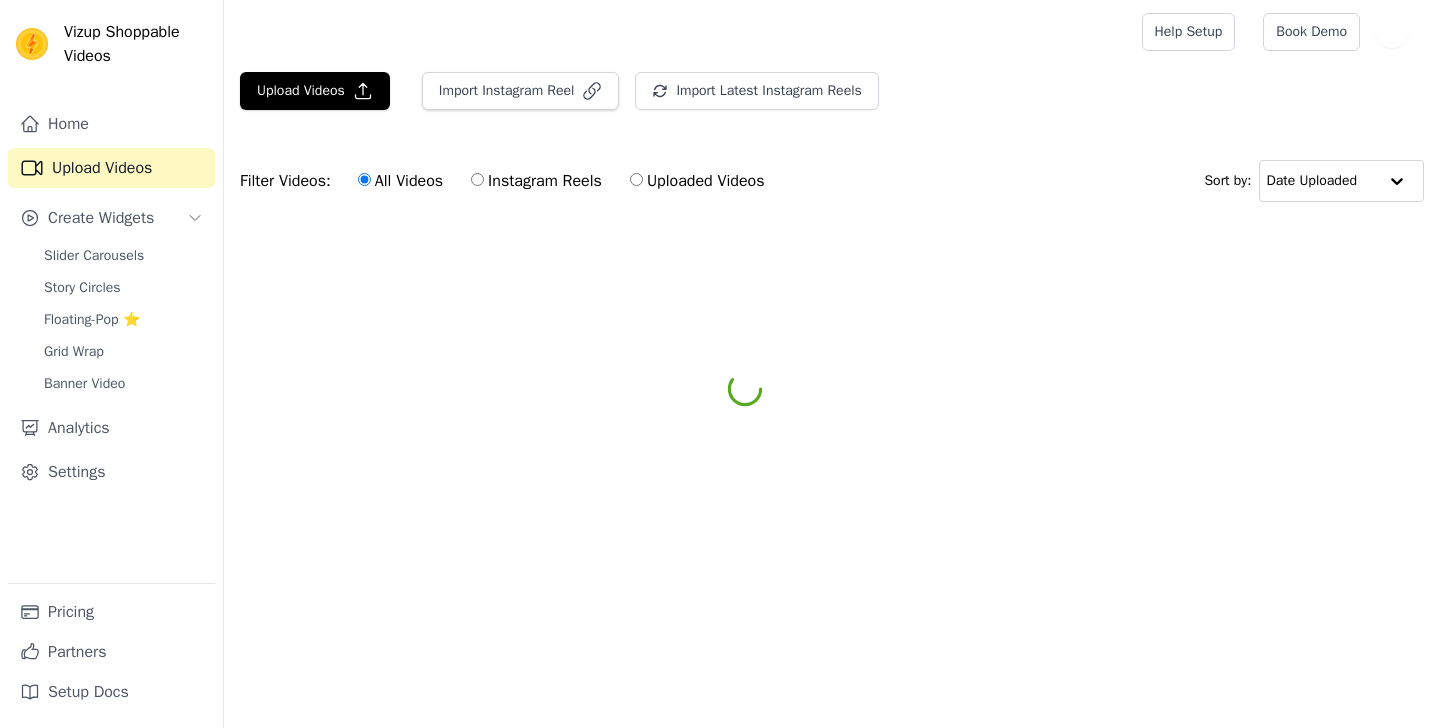 scroll, scrollTop: 0, scrollLeft: 0, axis: both 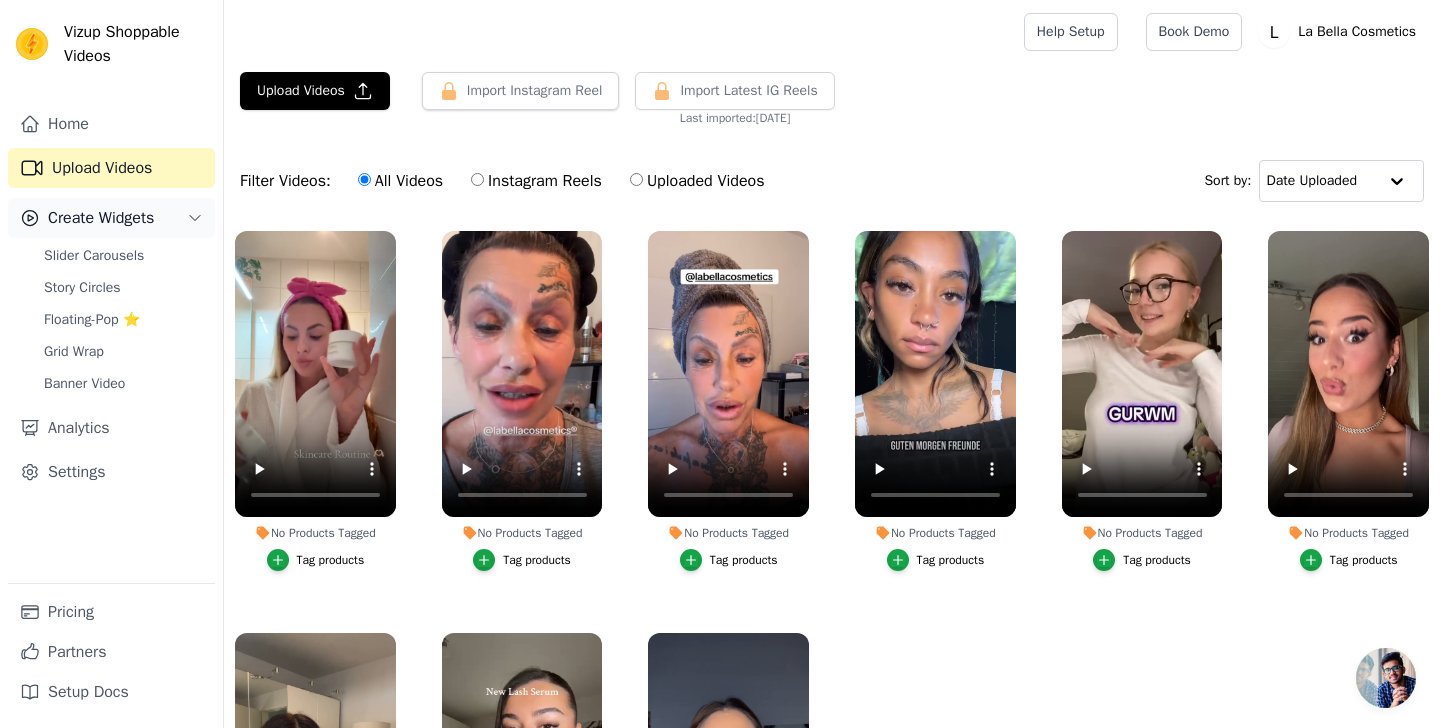 click on "Create Widgets" at bounding box center [101, 218] 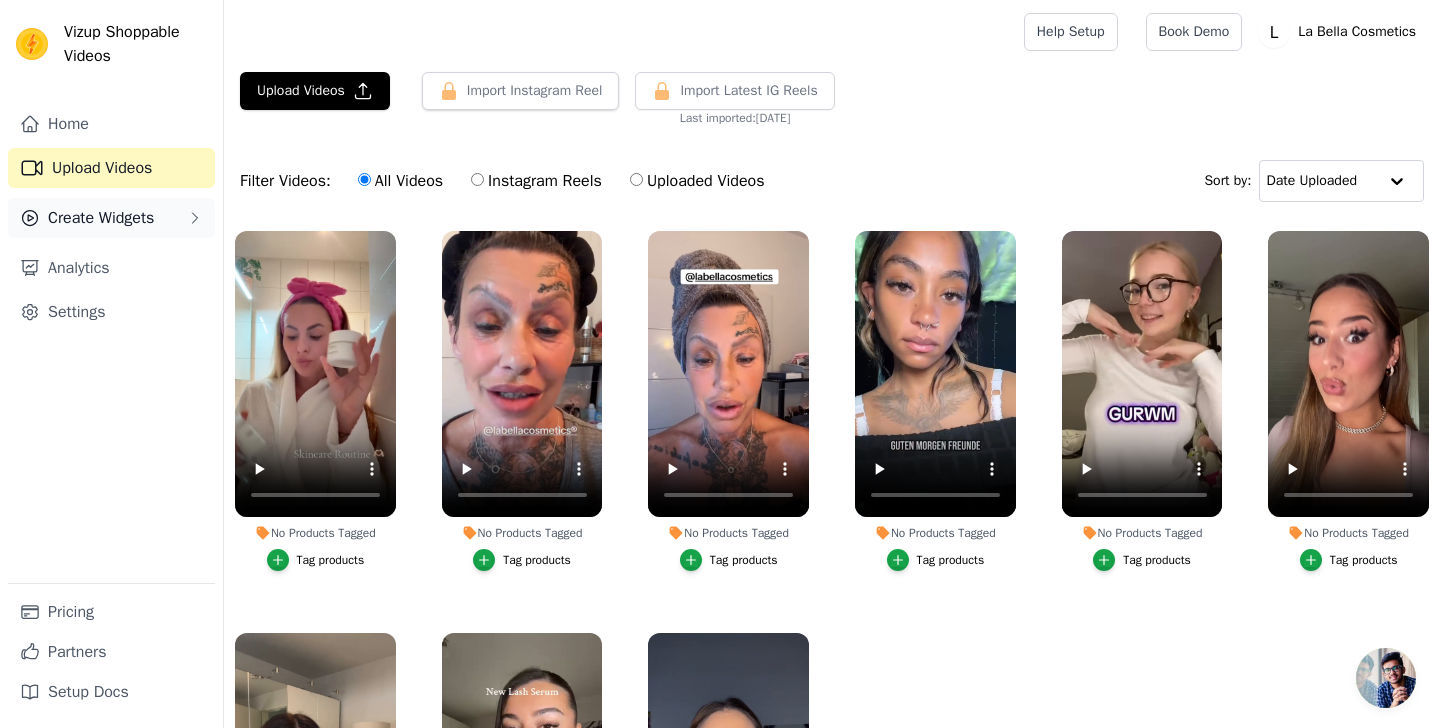 click on "Create Widgets" at bounding box center (101, 218) 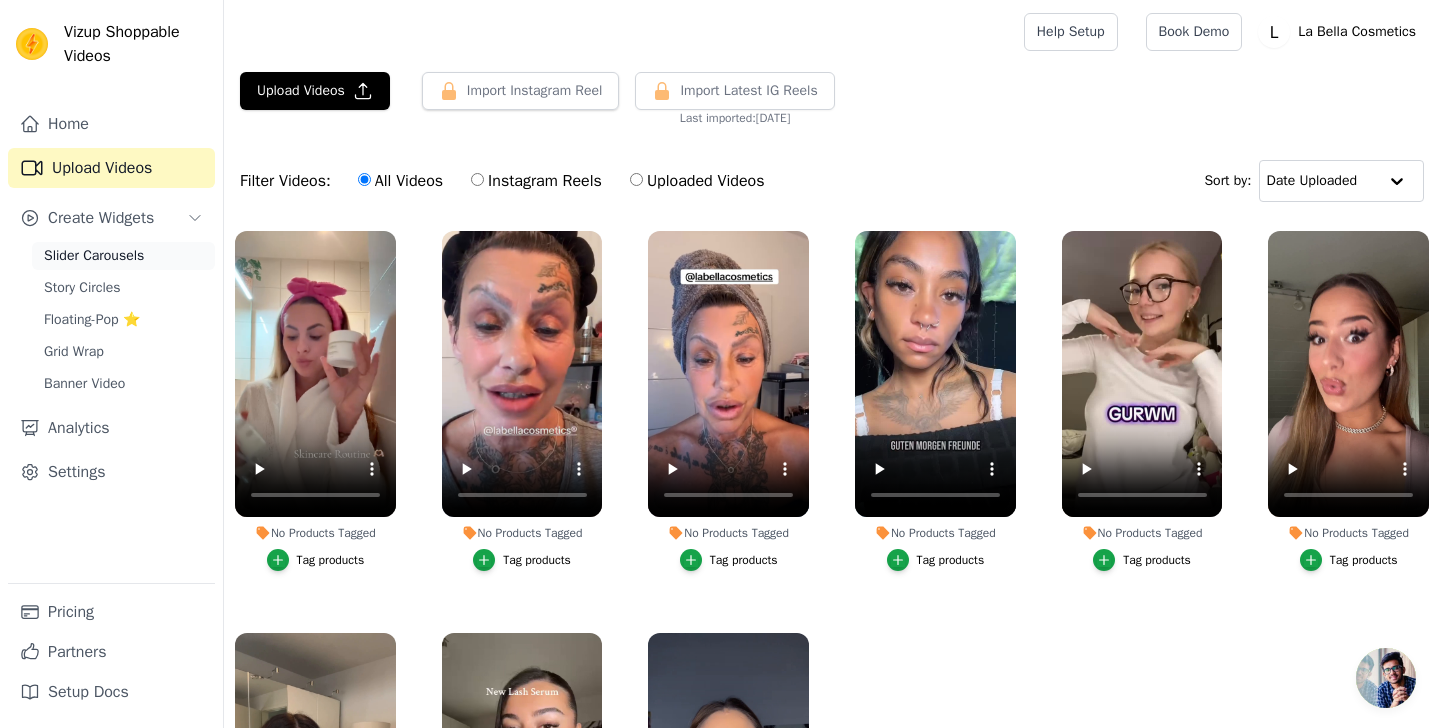 click on "Slider Carousels" at bounding box center (94, 256) 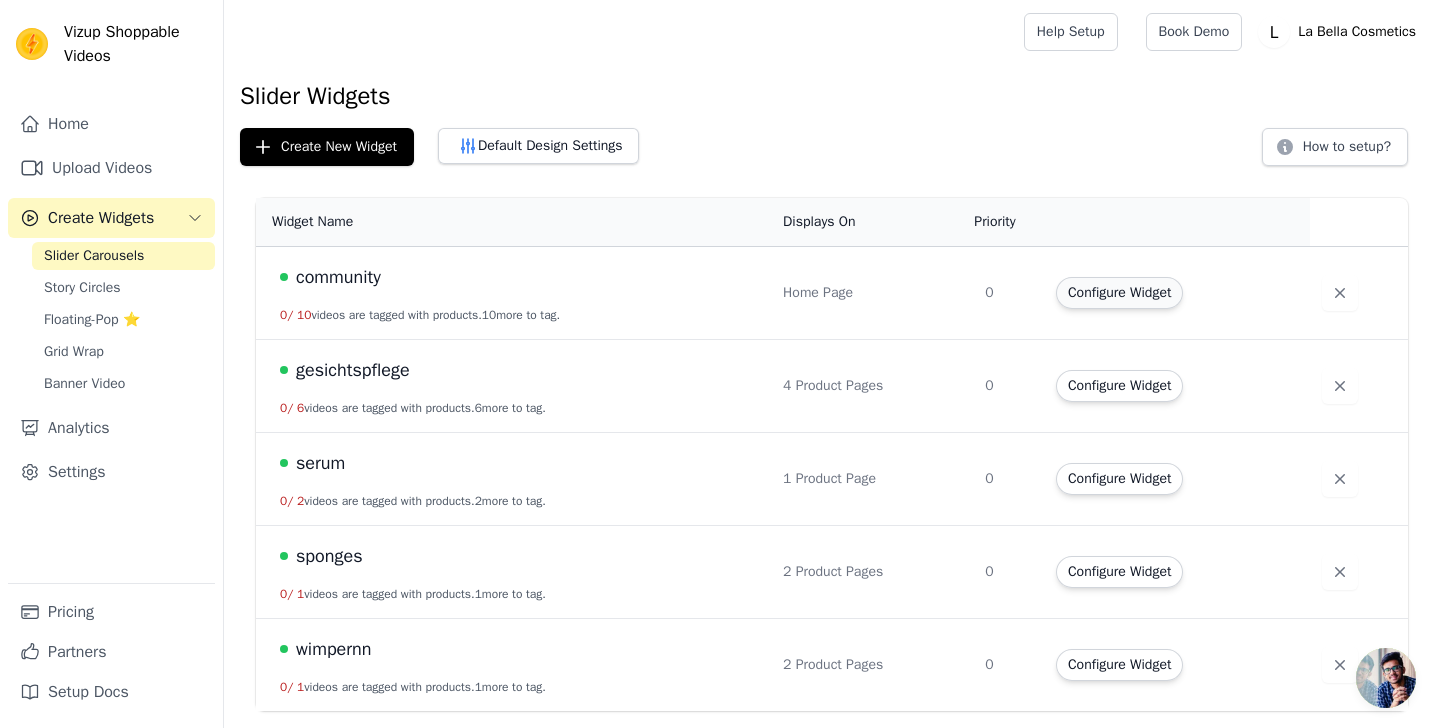 click on "Configure Widget" at bounding box center (1119, 293) 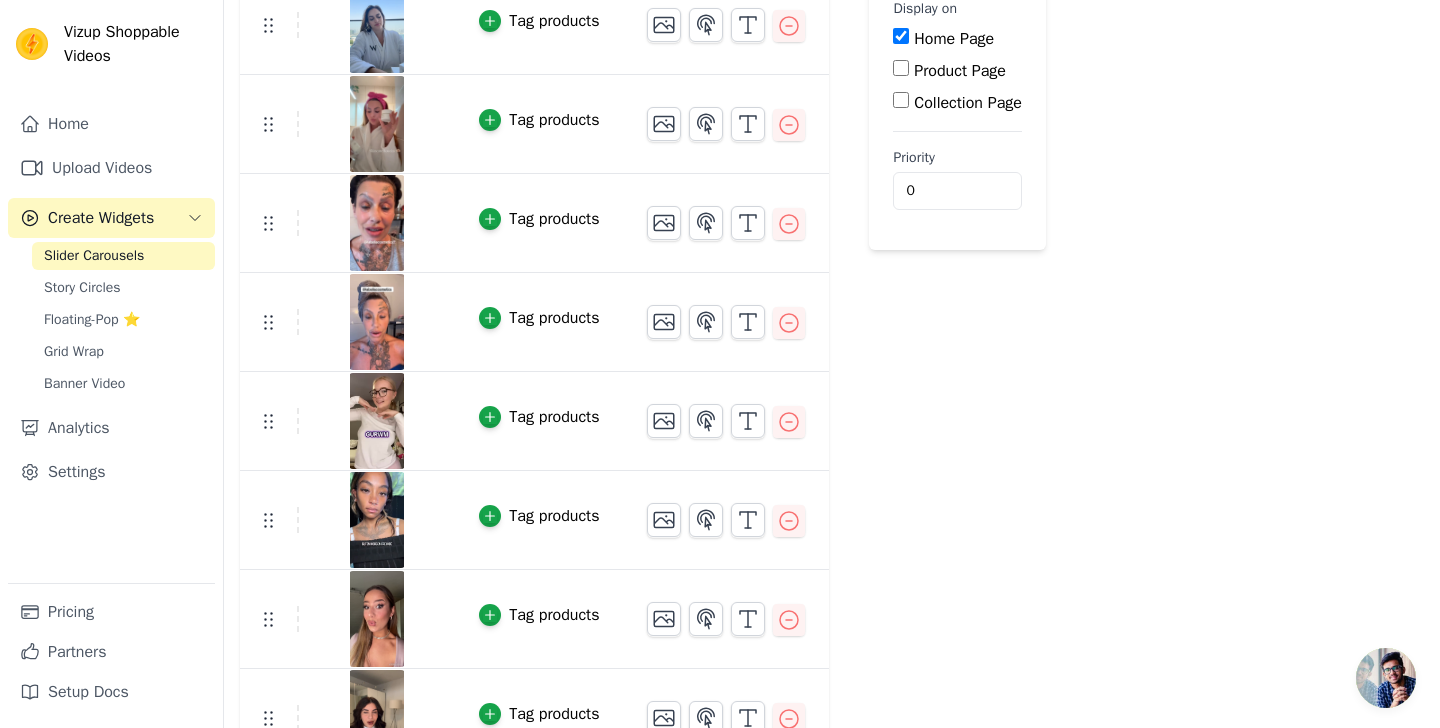 scroll, scrollTop: 267, scrollLeft: 0, axis: vertical 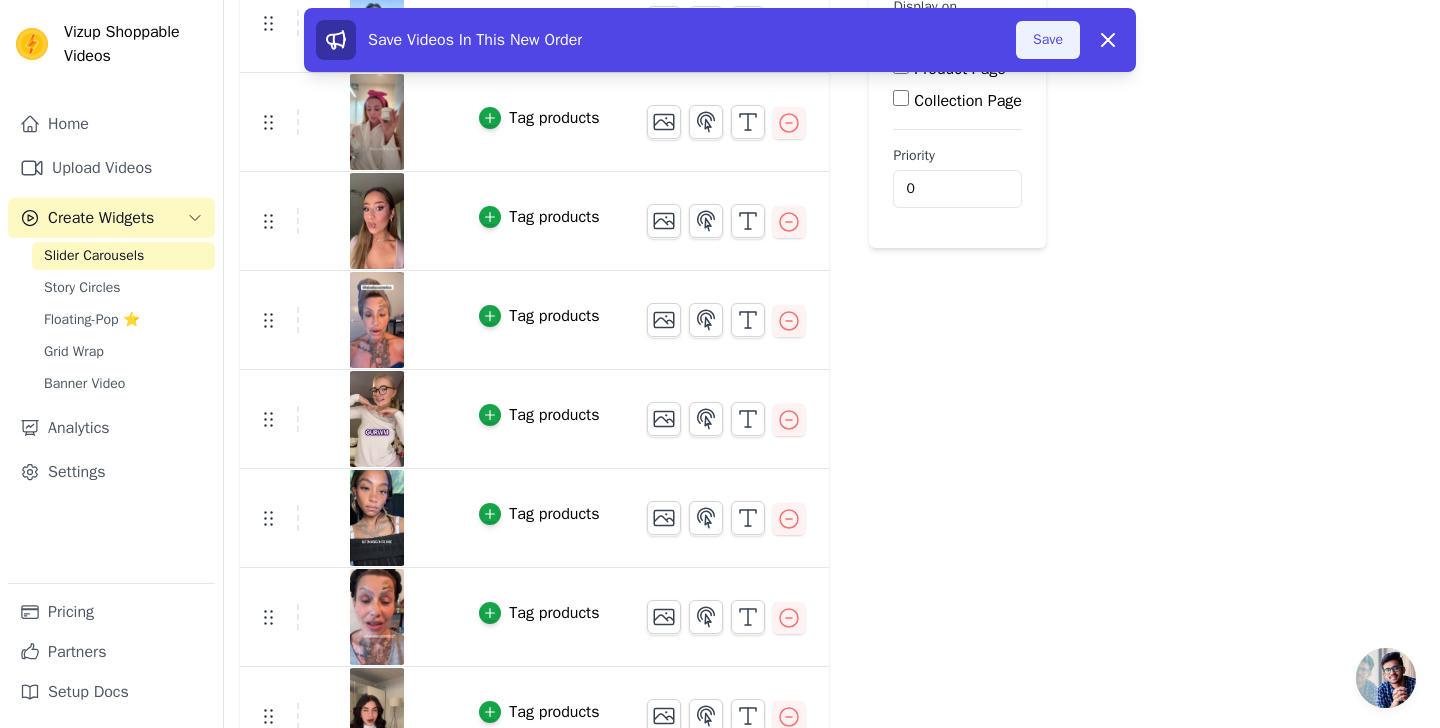 click on "Save" at bounding box center (1048, 40) 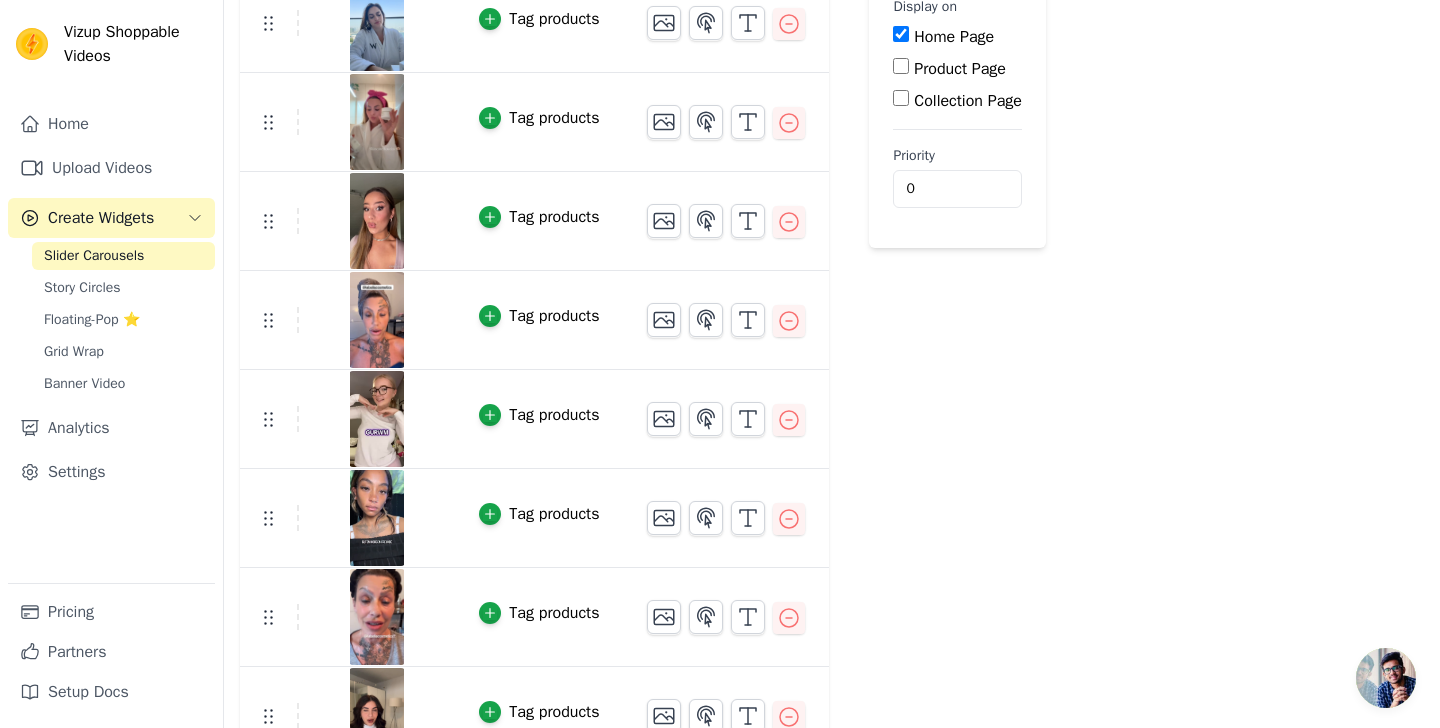 scroll, scrollTop: 267, scrollLeft: 0, axis: vertical 